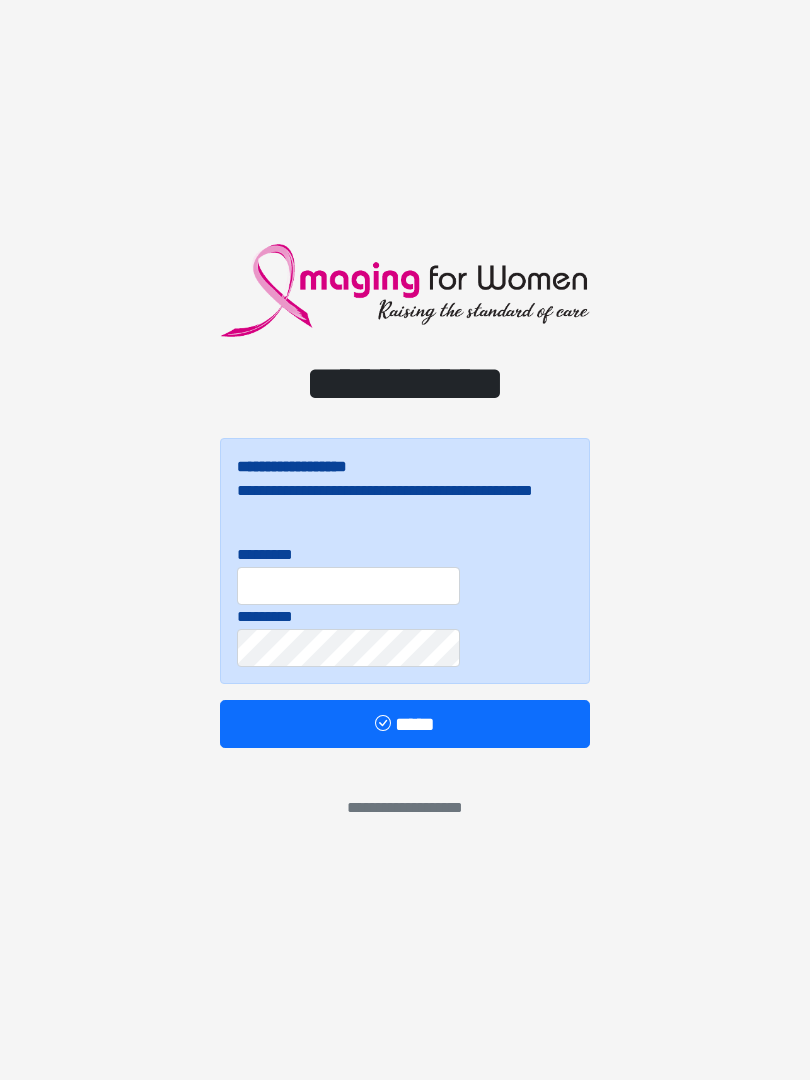 scroll, scrollTop: 0, scrollLeft: 0, axis: both 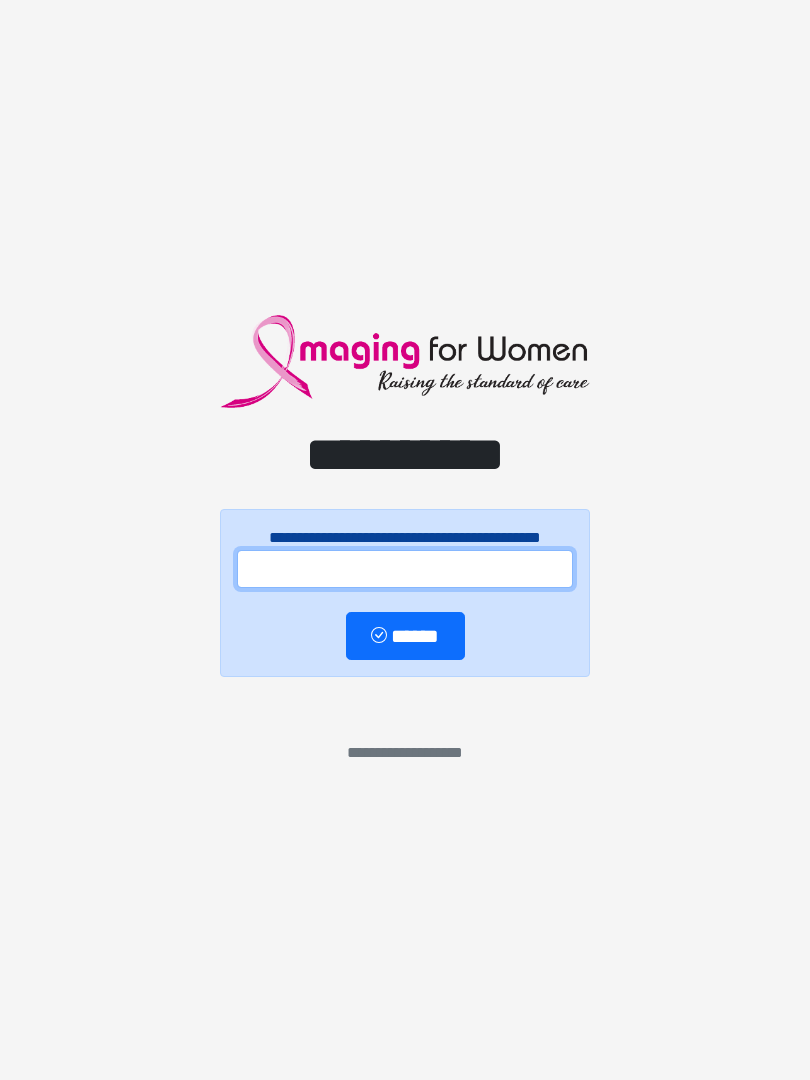 click at bounding box center [405, 569] 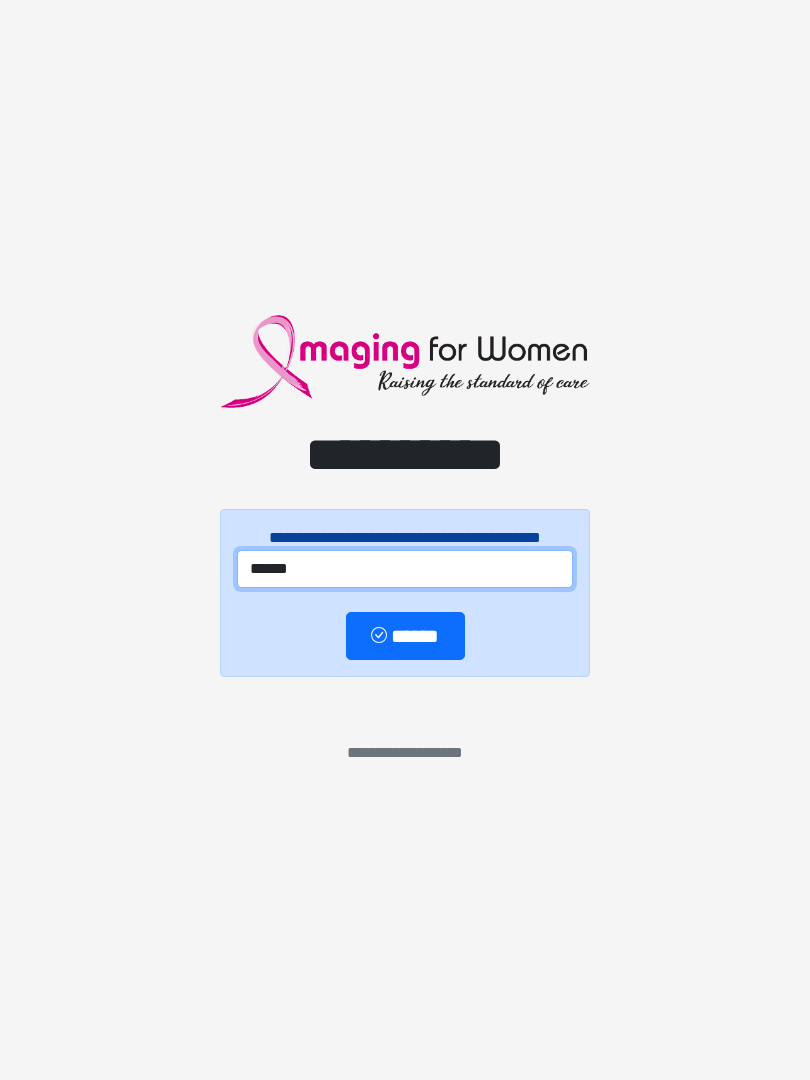 type on "******" 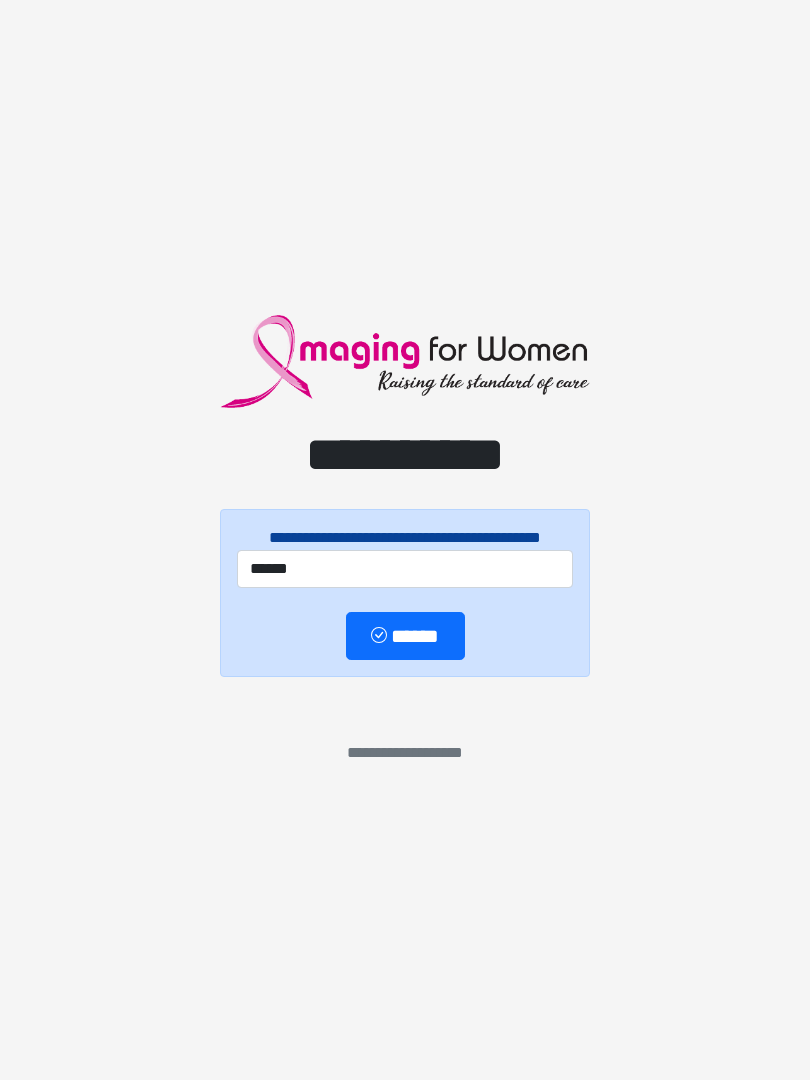 click on "******" at bounding box center [405, 636] 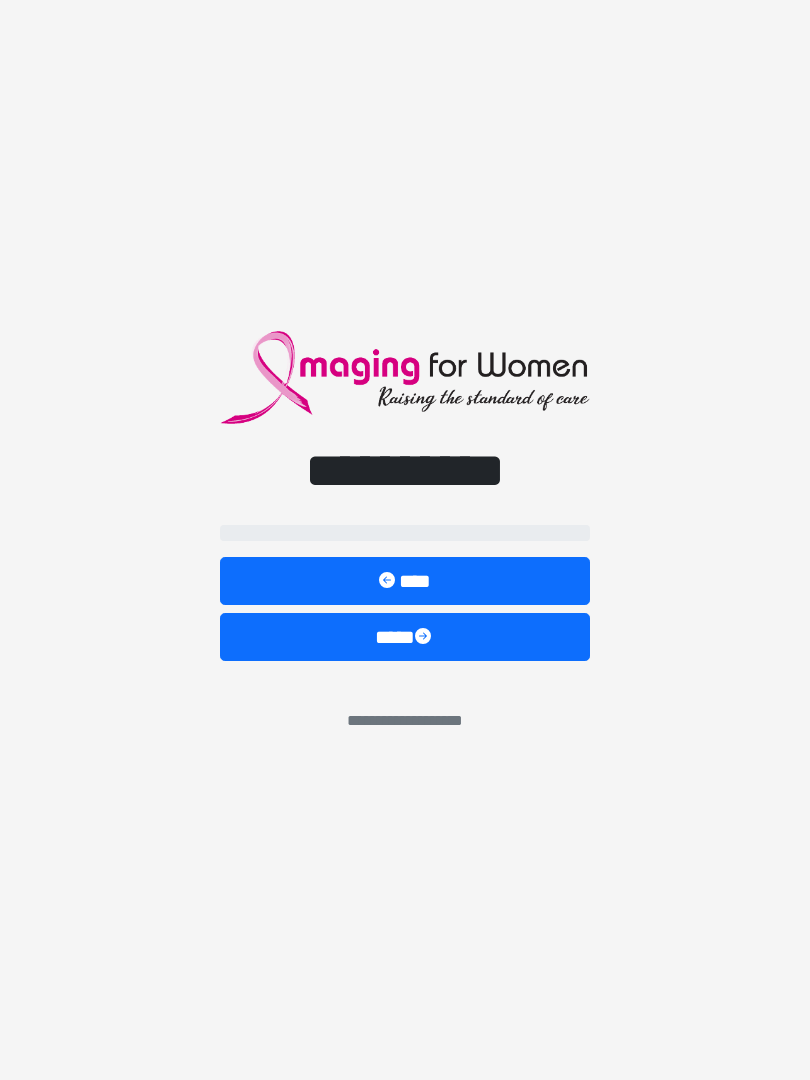 select on "**" 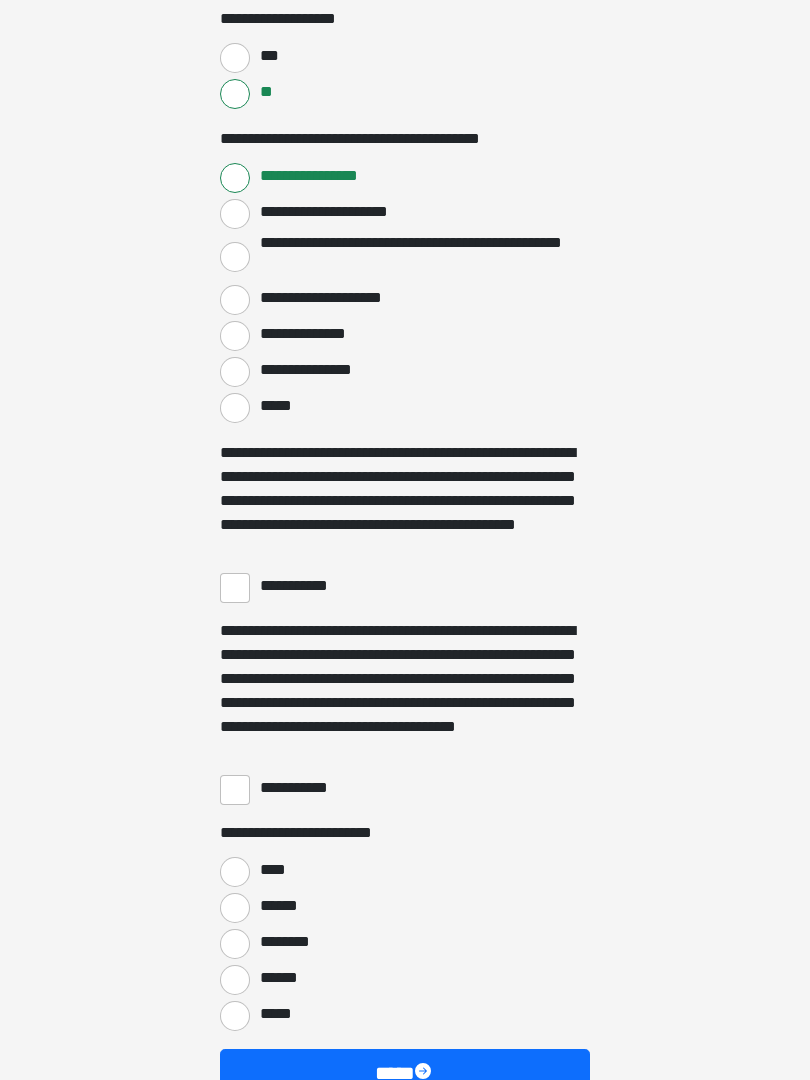 scroll, scrollTop: 3277, scrollLeft: 0, axis: vertical 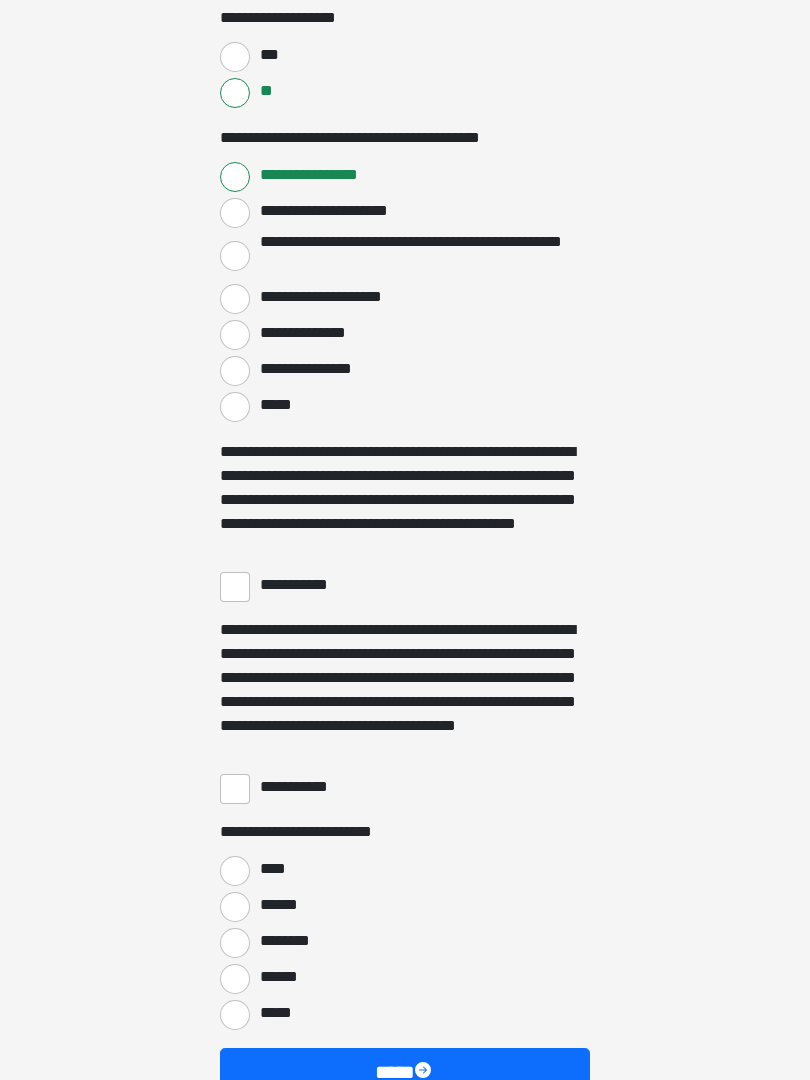 click on "**********" at bounding box center (235, 587) 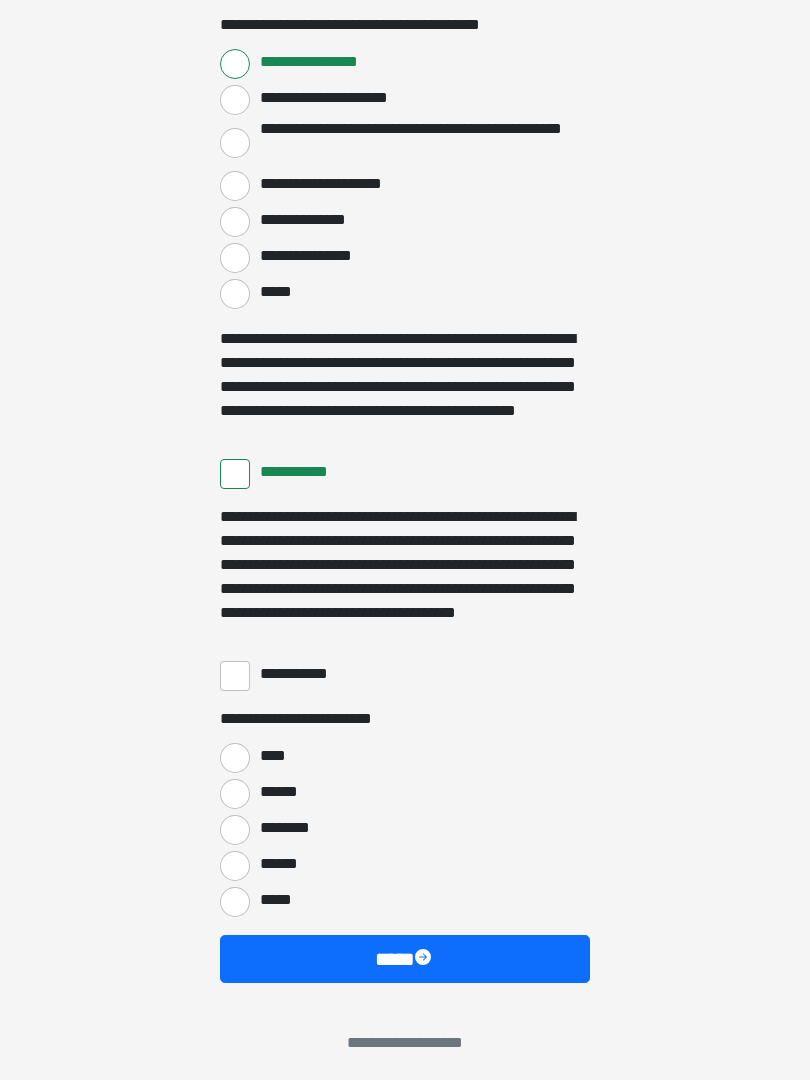 scroll, scrollTop: 3397, scrollLeft: 0, axis: vertical 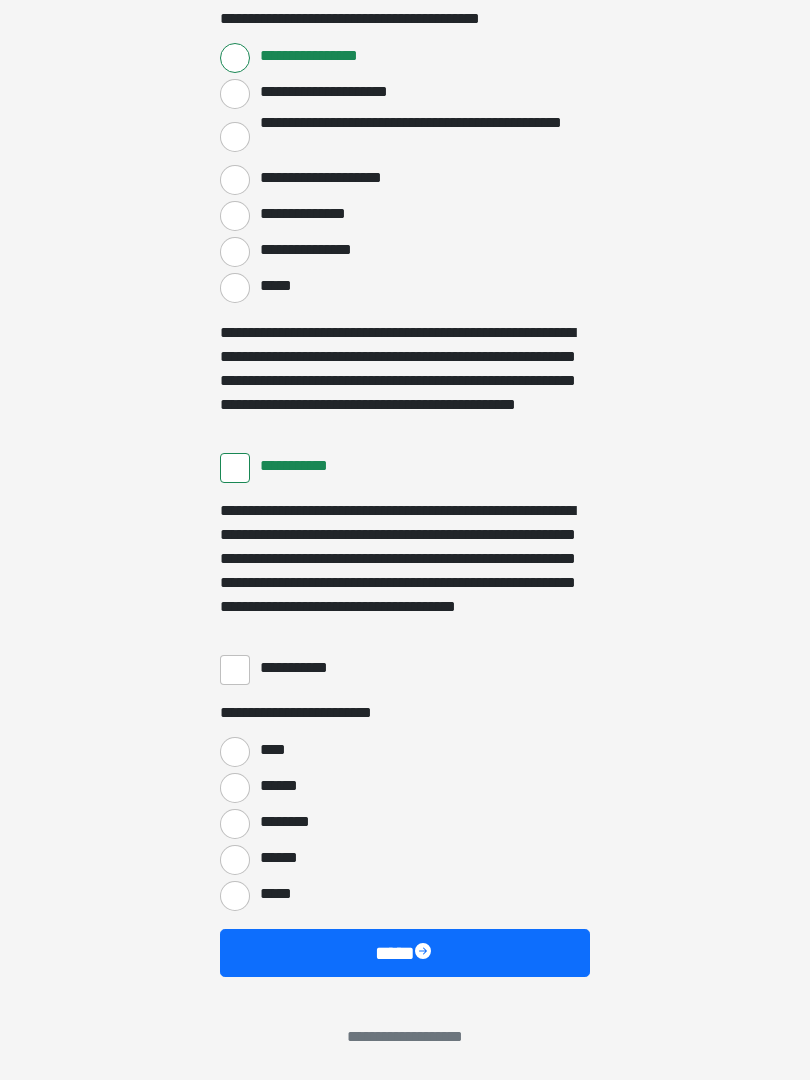 click on "**********" at bounding box center (235, 670) 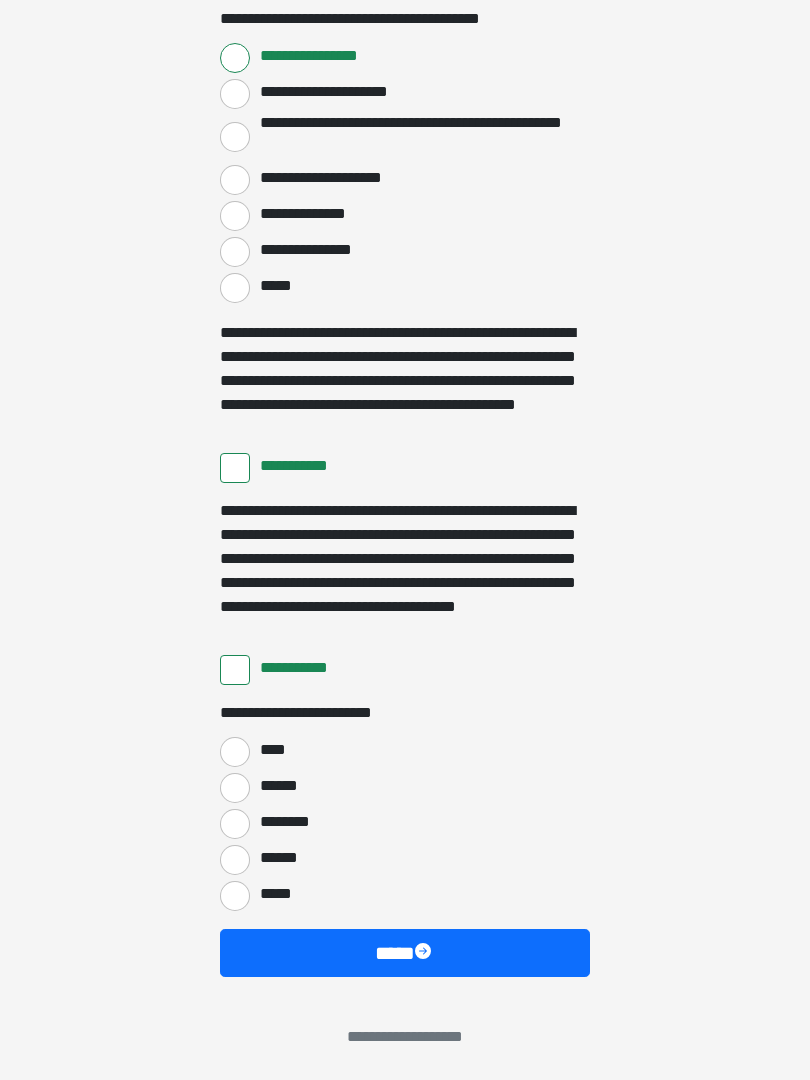 click on "****" at bounding box center [235, 752] 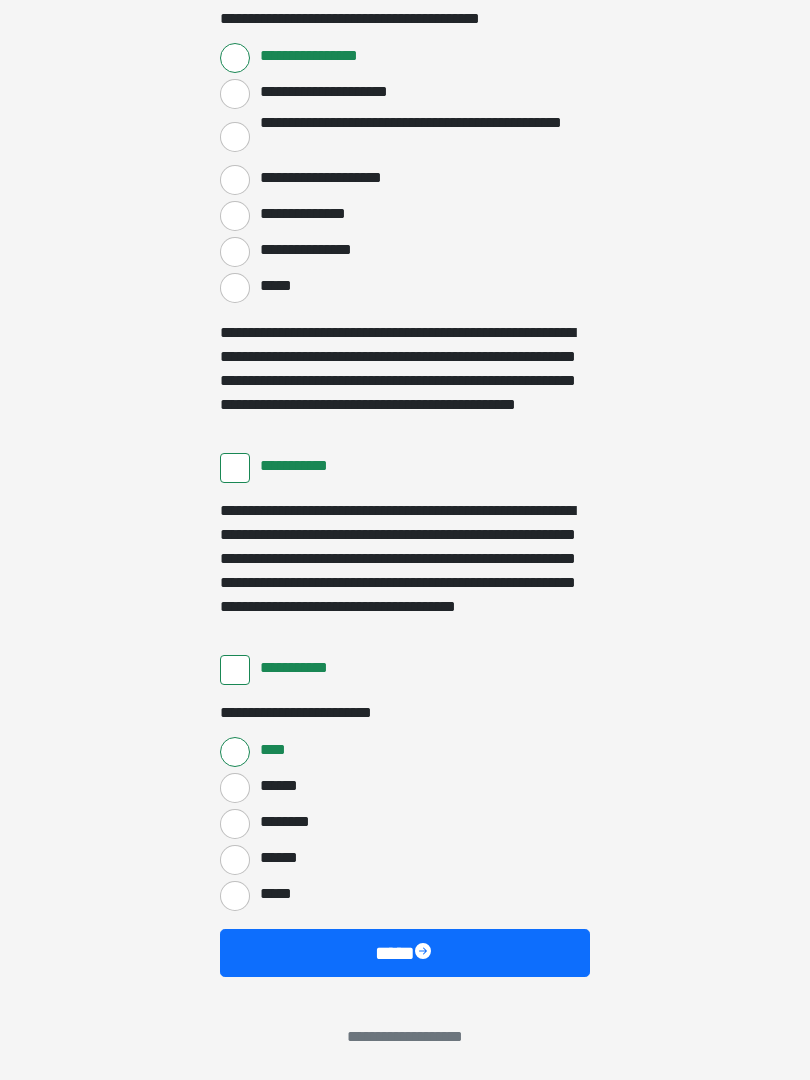 click at bounding box center [425, 953] 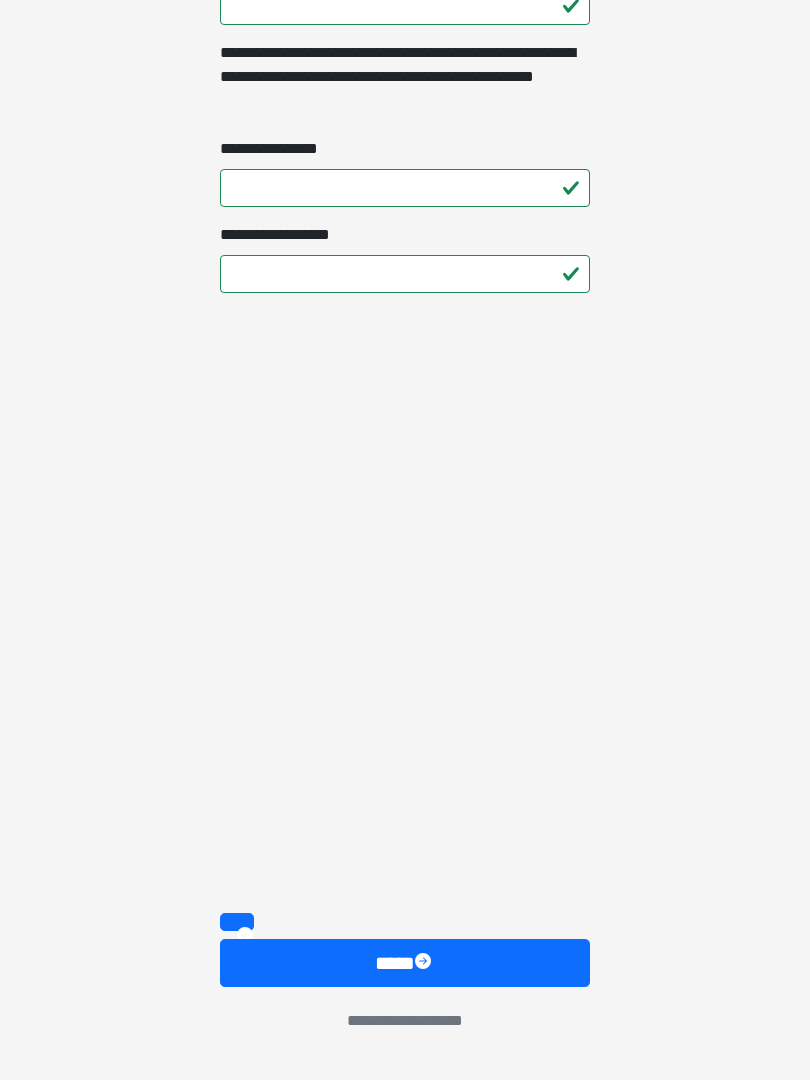 scroll, scrollTop: 2833, scrollLeft: 0, axis: vertical 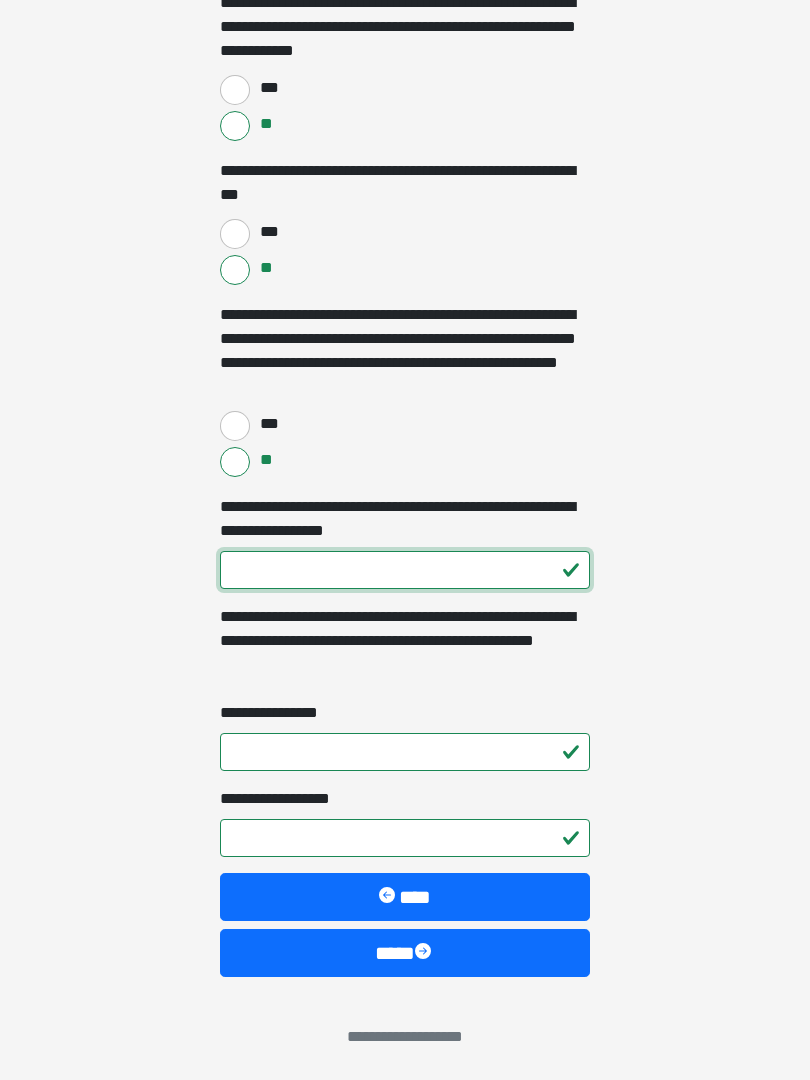 click on "**********" at bounding box center (405, 570) 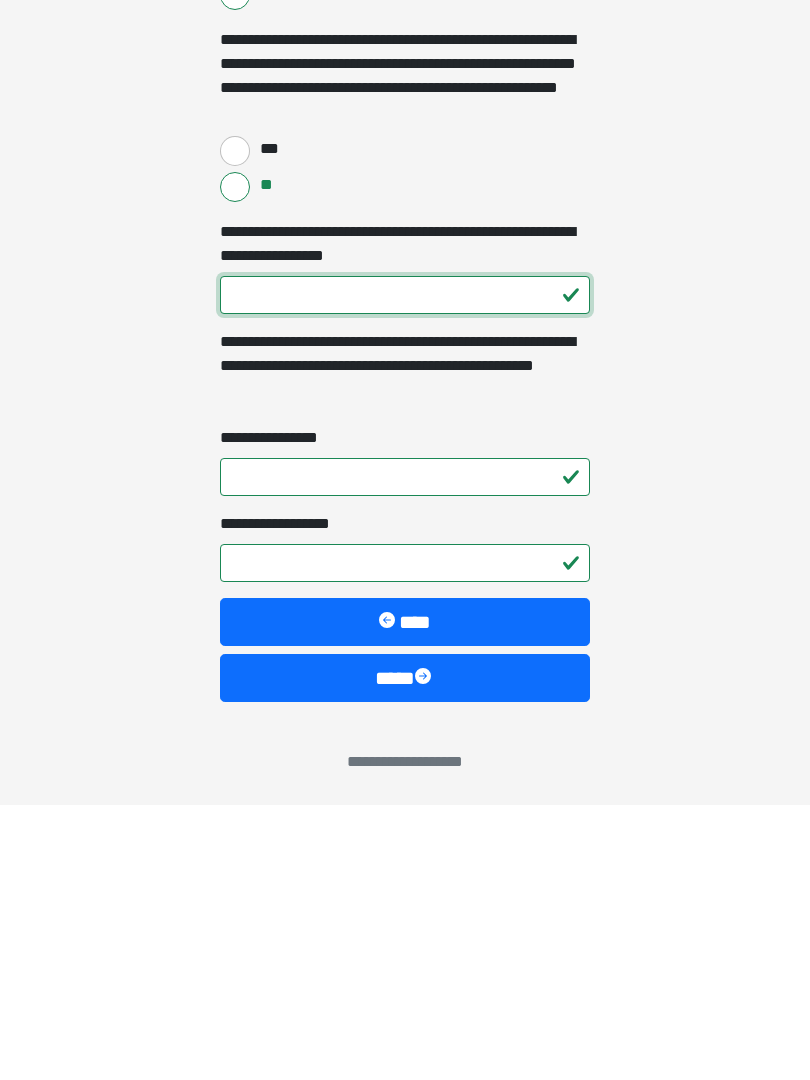 type on "***" 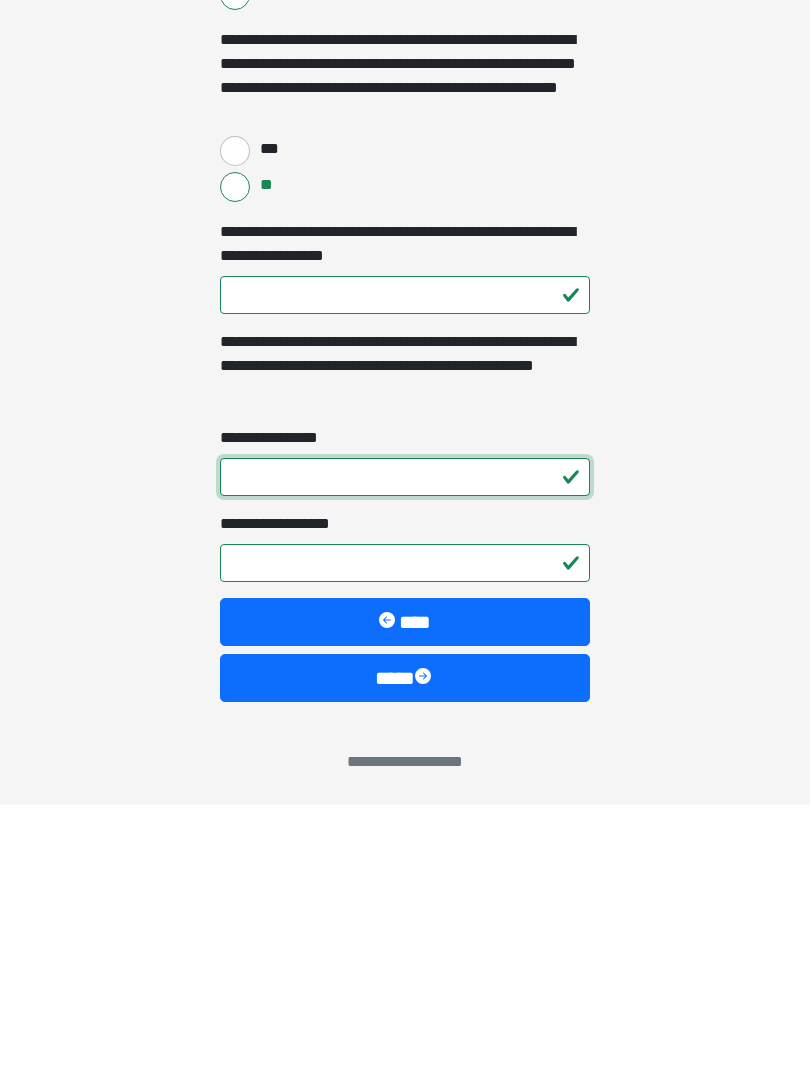 click on "**********" at bounding box center [405, 752] 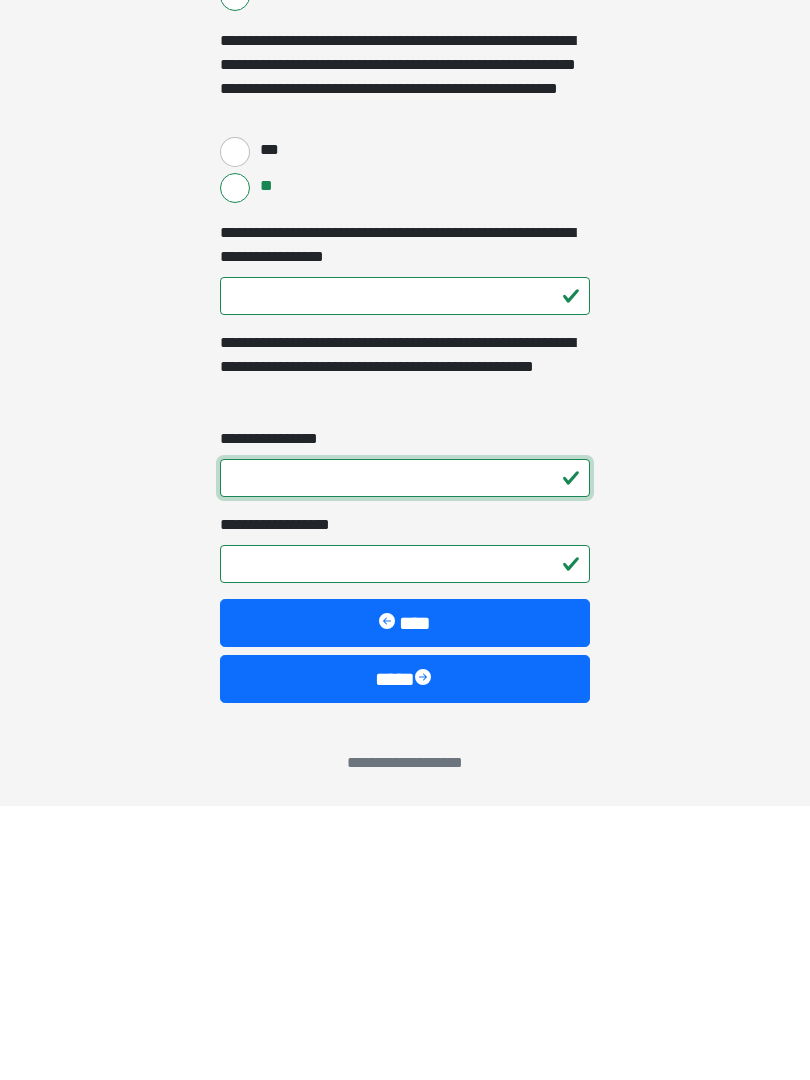 type on "*" 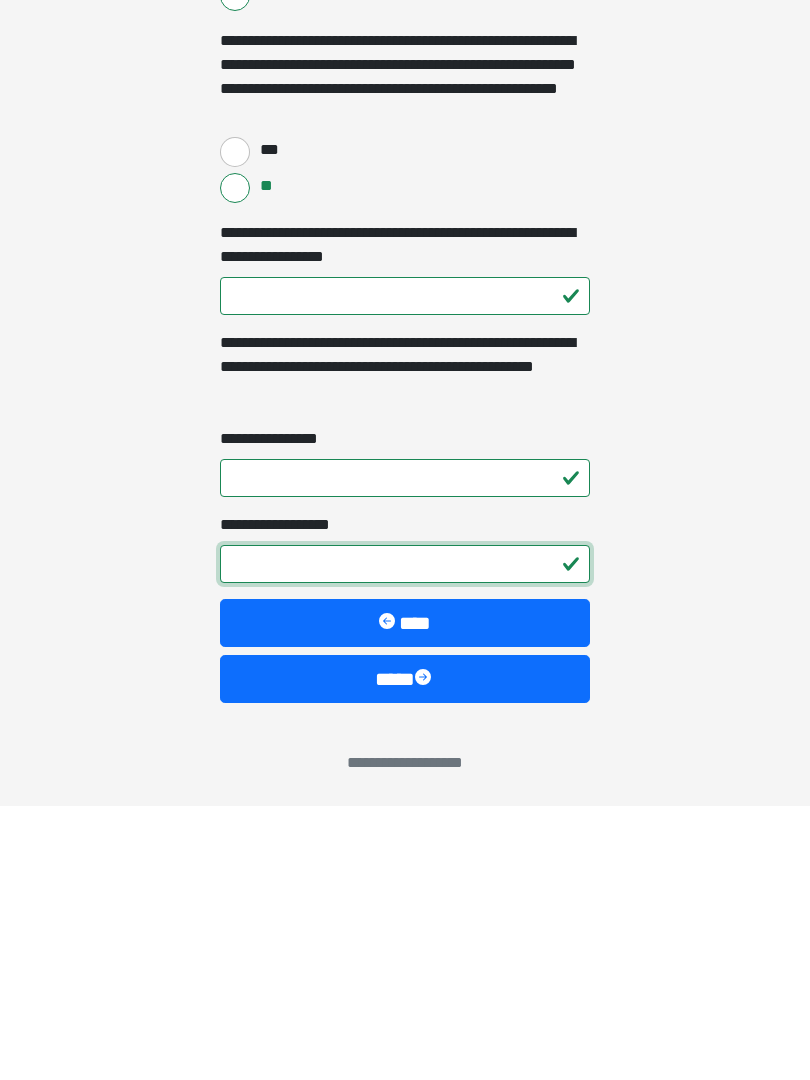 click on "**********" at bounding box center [405, 838] 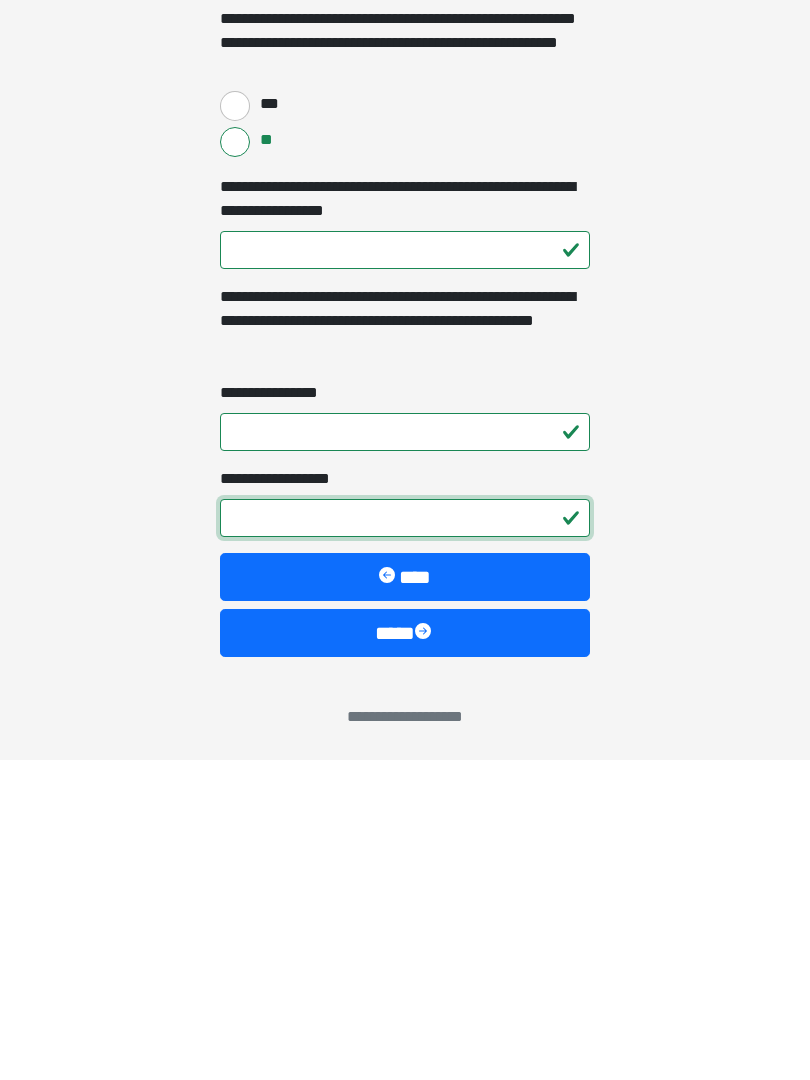 type on "*" 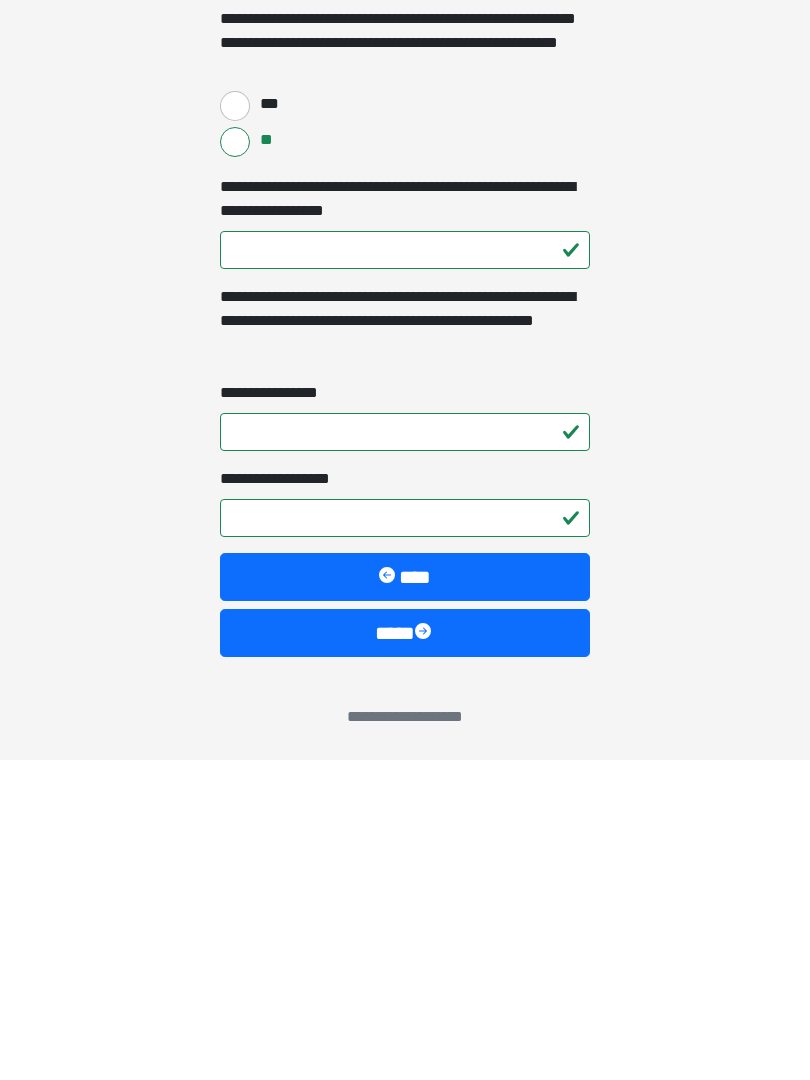 click on "****" at bounding box center (405, 953) 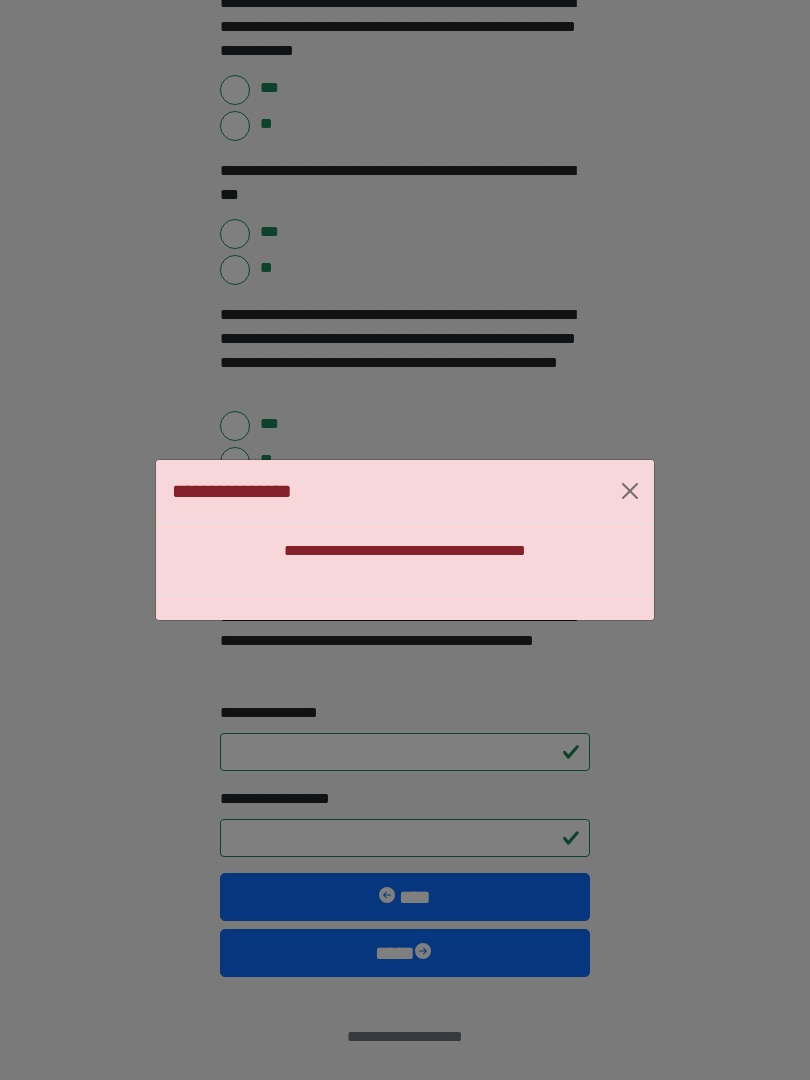 click at bounding box center [630, 491] 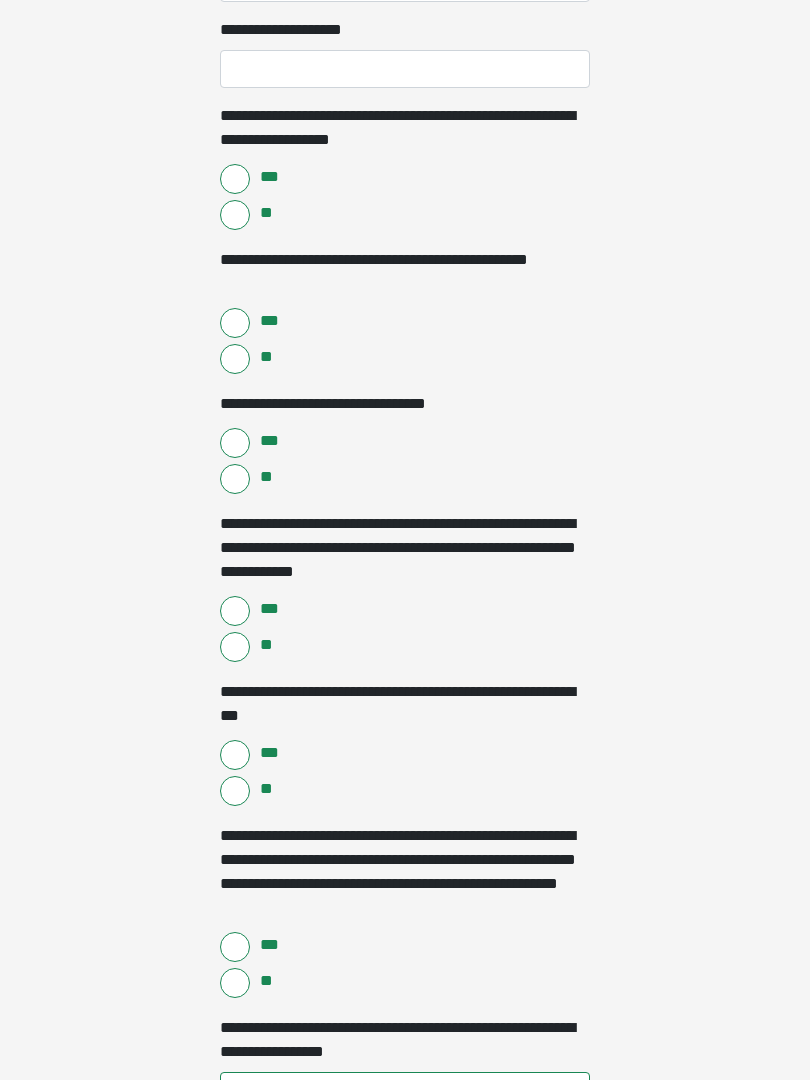 scroll, scrollTop: 2308, scrollLeft: 0, axis: vertical 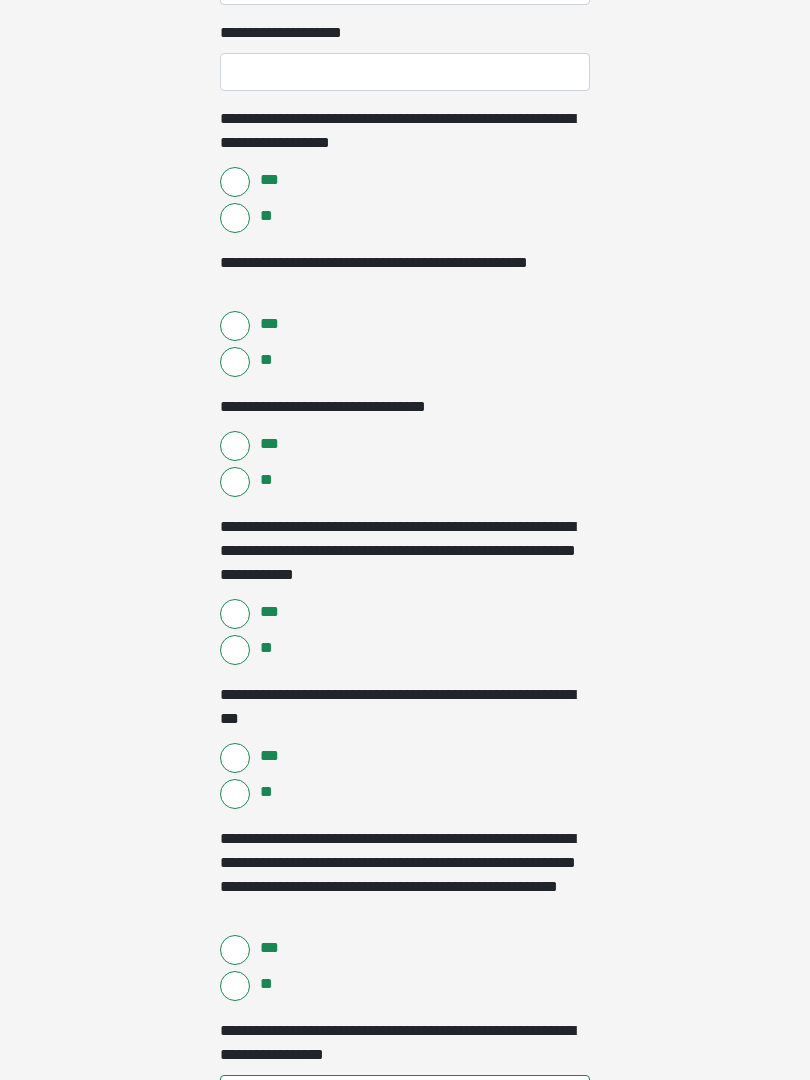 click on "**" at bounding box center [235, 483] 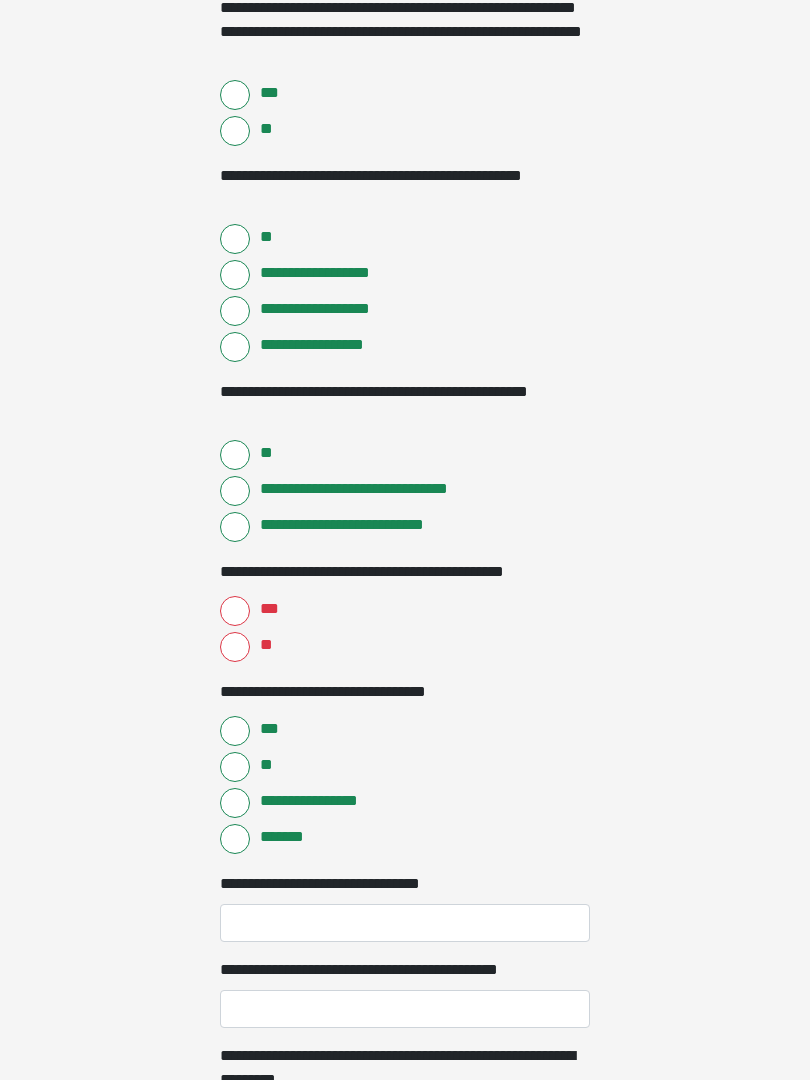 scroll, scrollTop: 720, scrollLeft: 0, axis: vertical 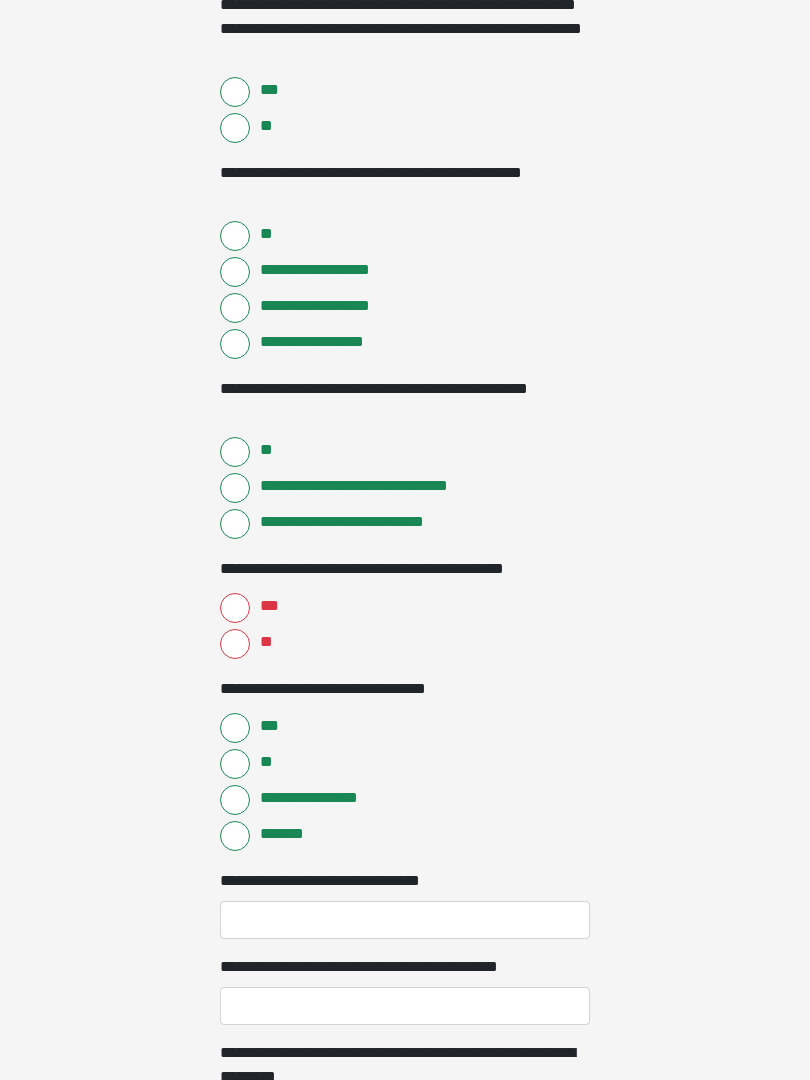 click on "***" at bounding box center (235, 609) 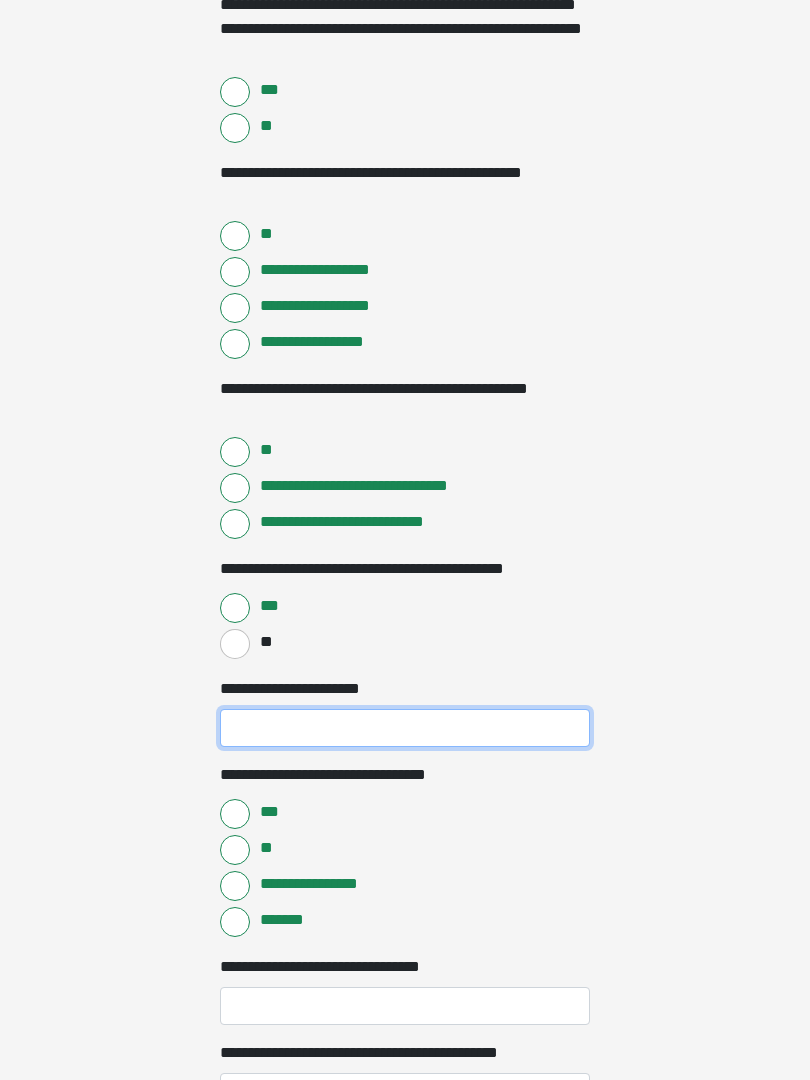 click on "**********" at bounding box center (405, 728) 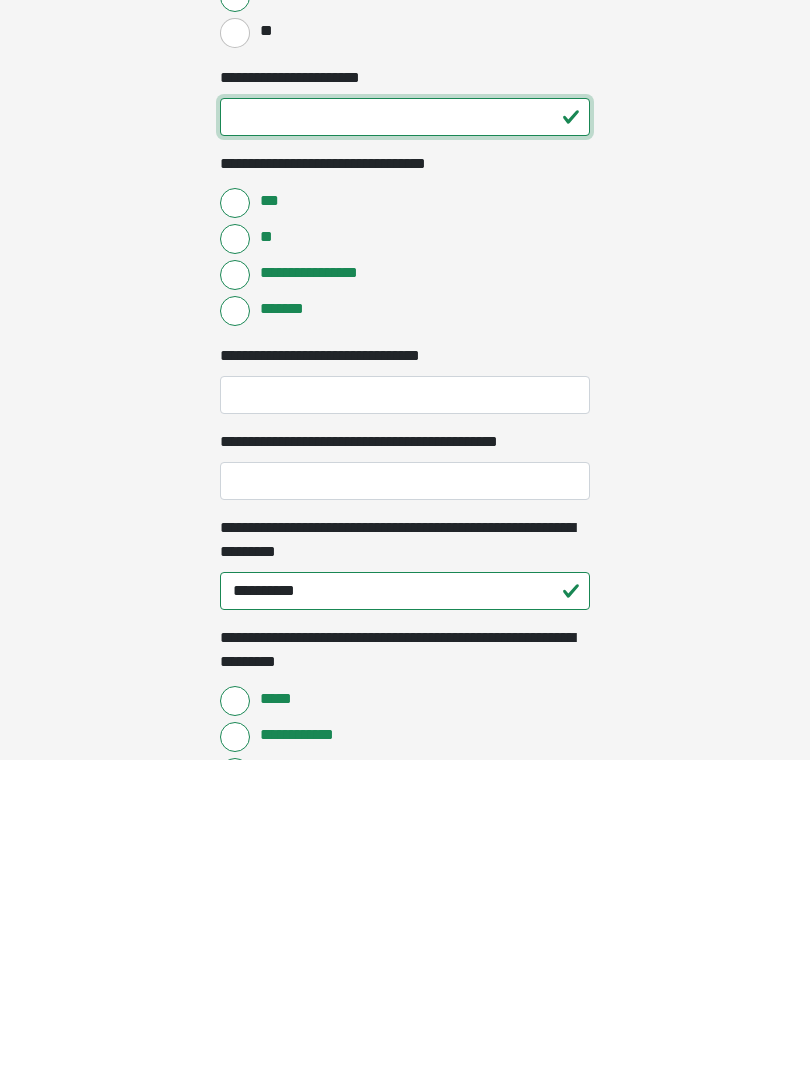 scroll, scrollTop: 1015, scrollLeft: 0, axis: vertical 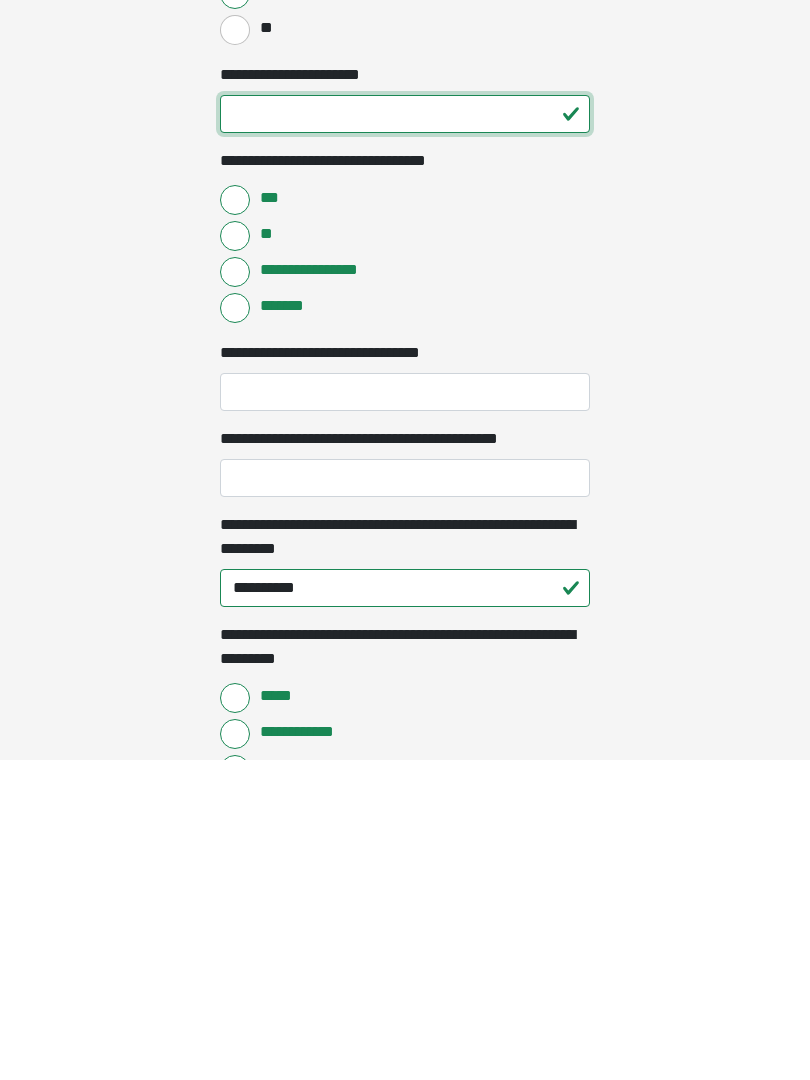 type on "**" 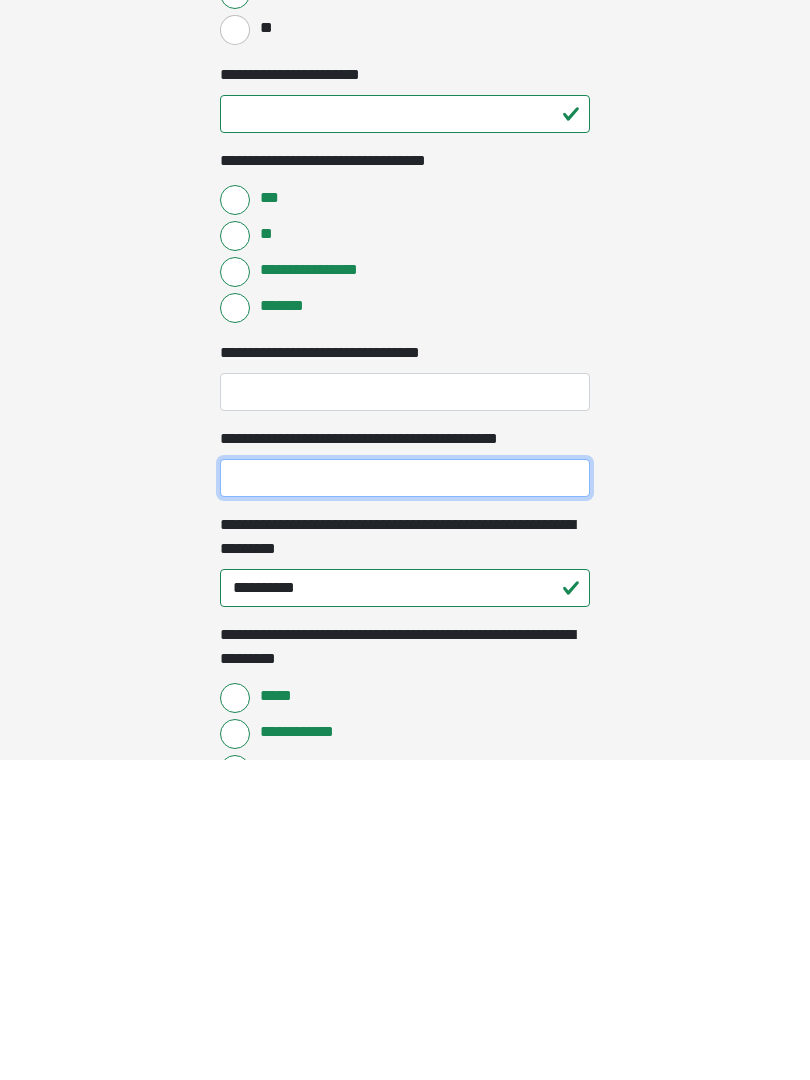 click on "**********" at bounding box center [405, 798] 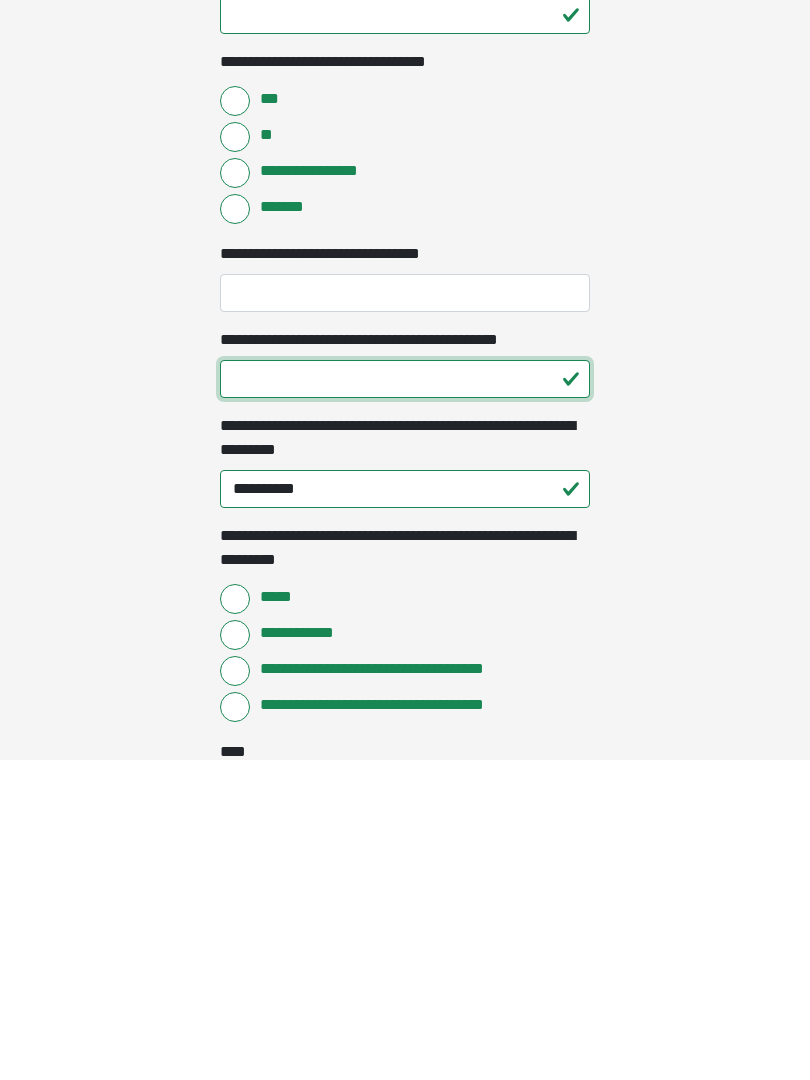 scroll, scrollTop: 1119, scrollLeft: 0, axis: vertical 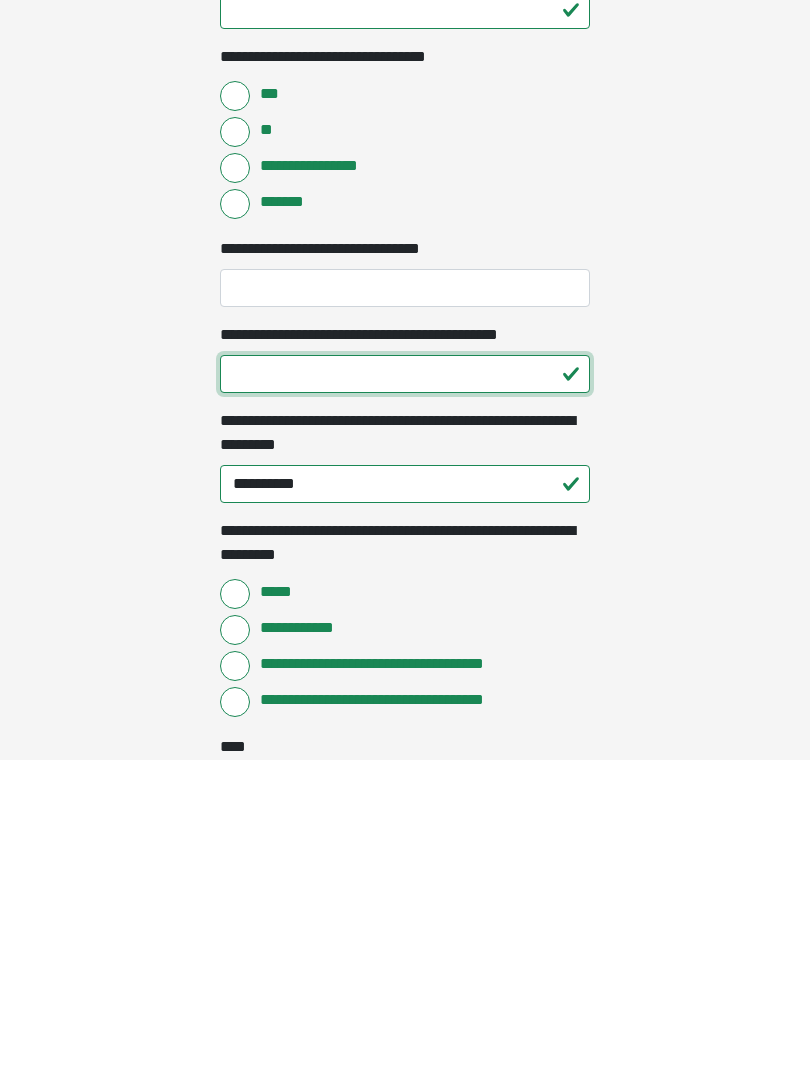 type on "*" 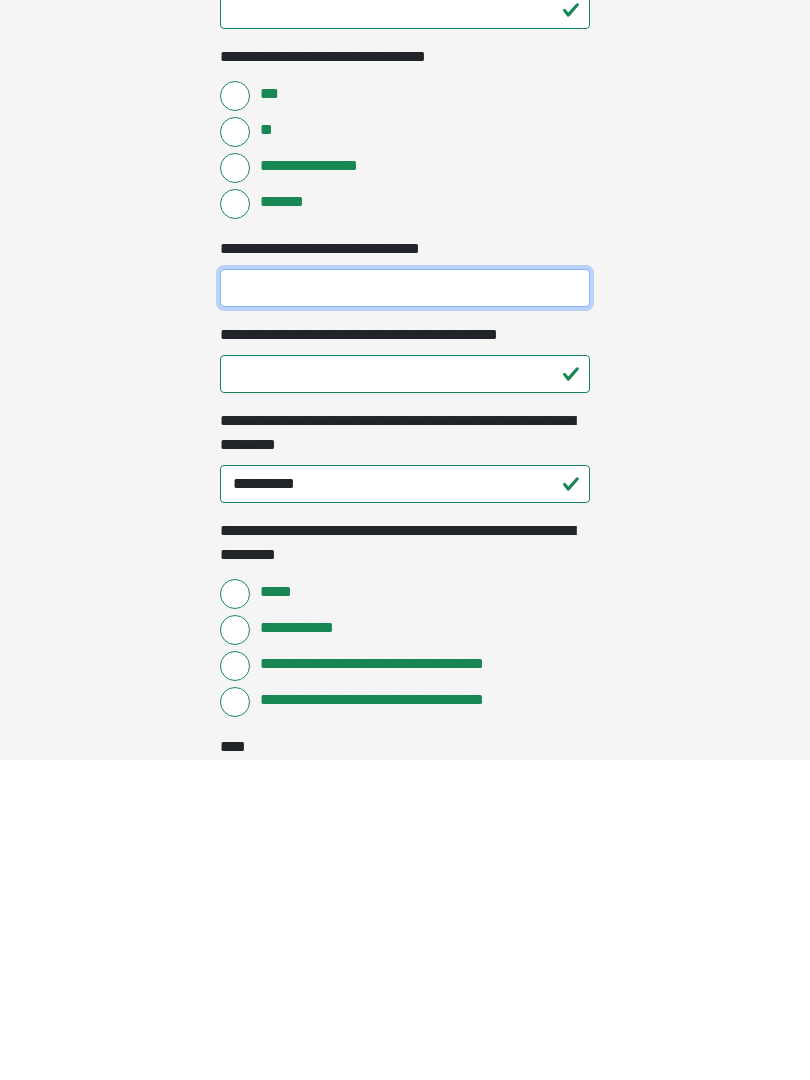 click on "**********" at bounding box center (405, 608) 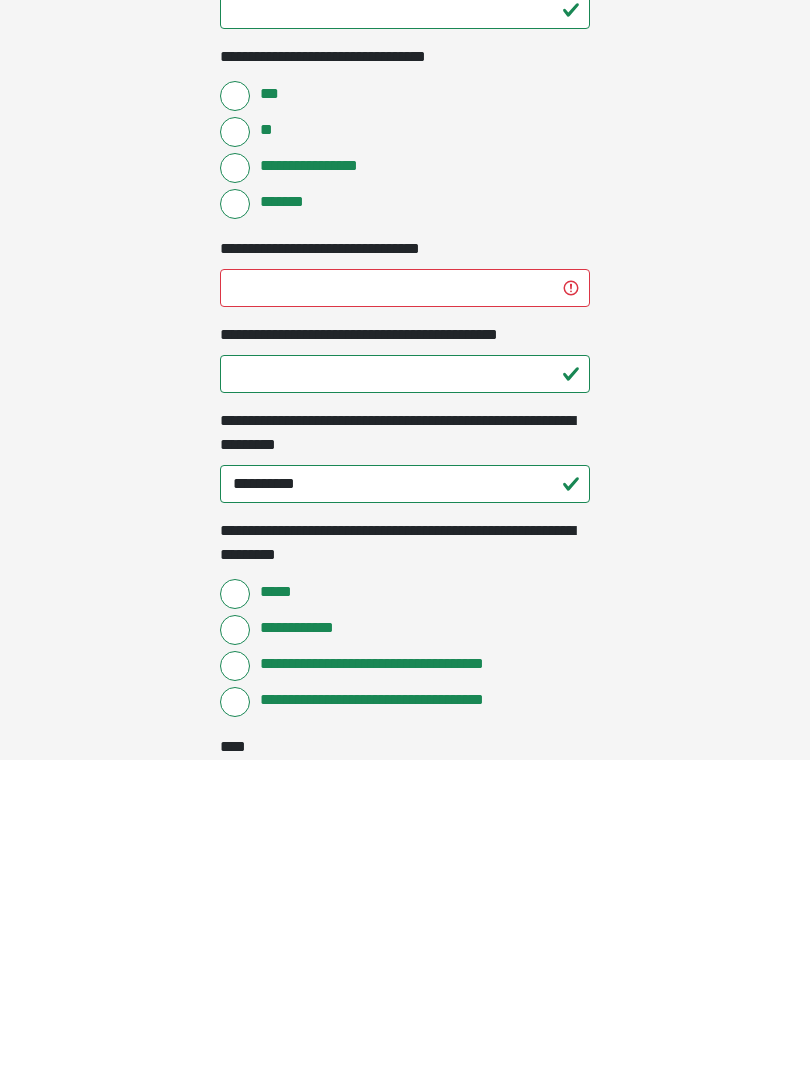 click on "**********" at bounding box center (405, -579) 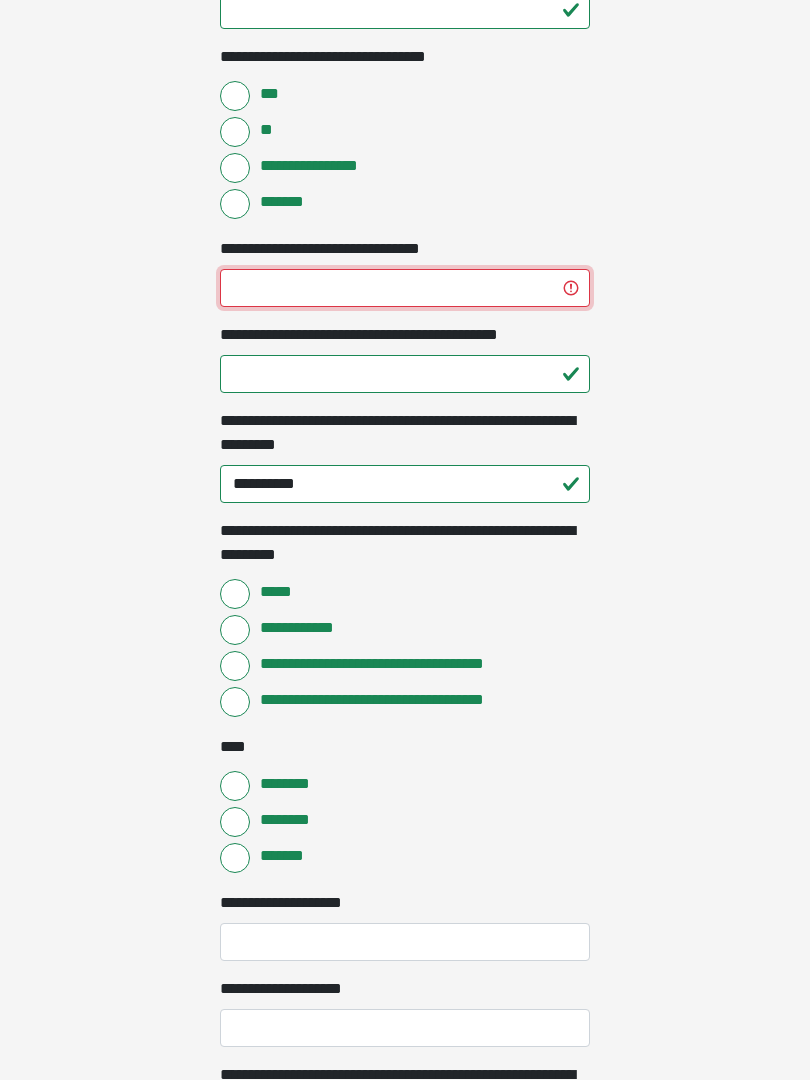 click on "**********" at bounding box center [405, 288] 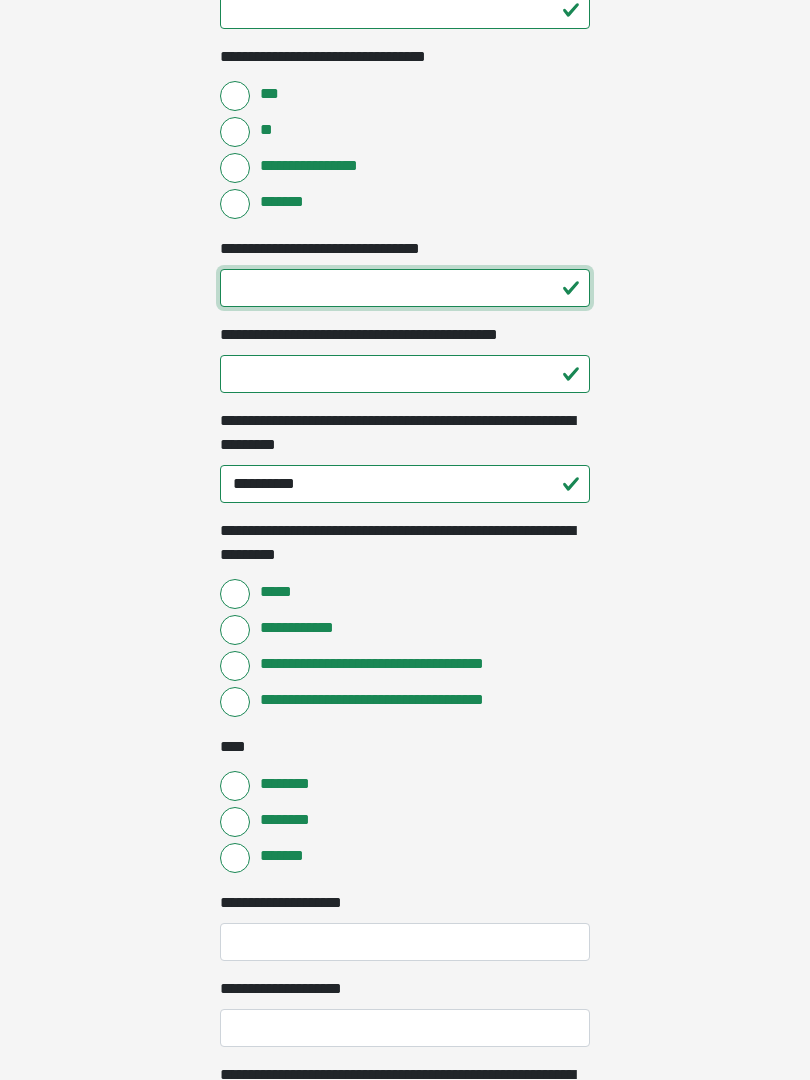 type on "**" 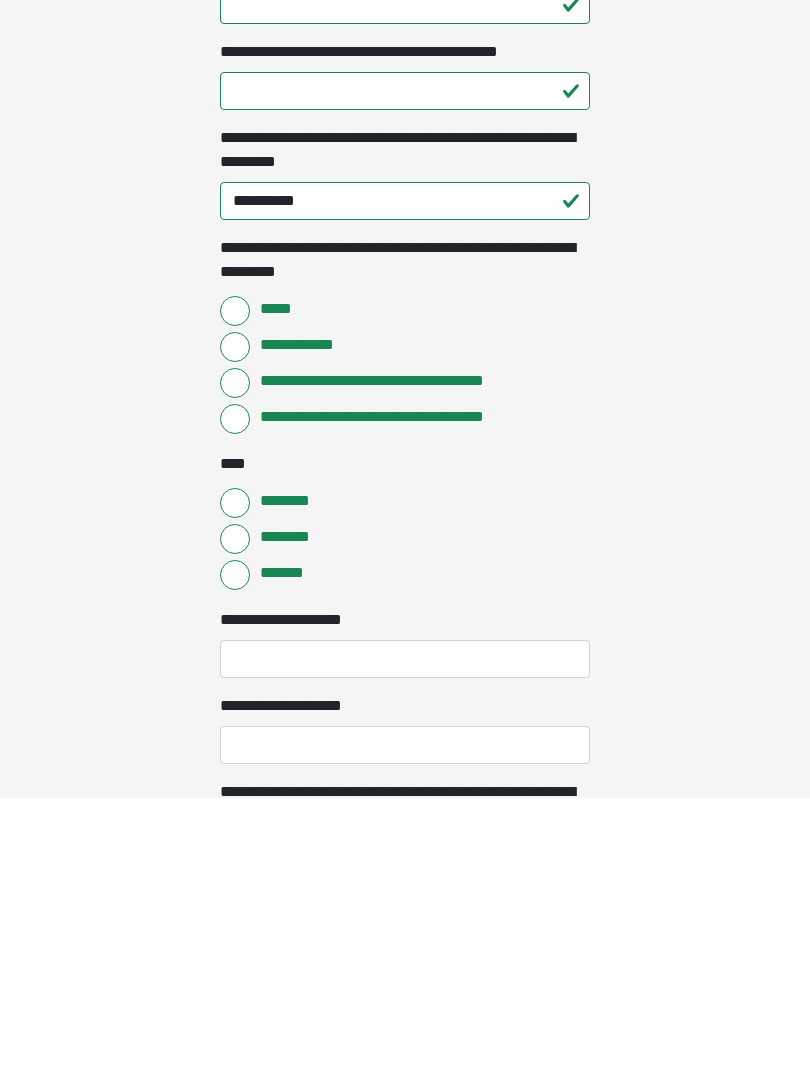 click on "*******" at bounding box center (235, 858) 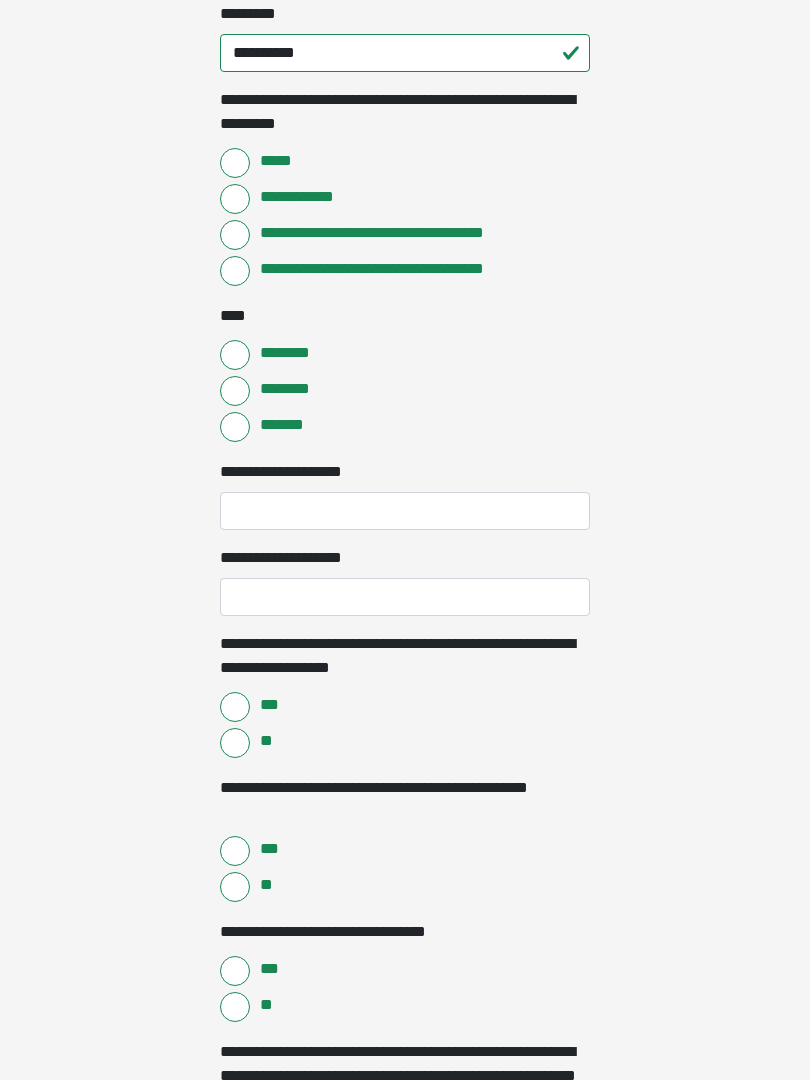 scroll, scrollTop: 1873, scrollLeft: 0, axis: vertical 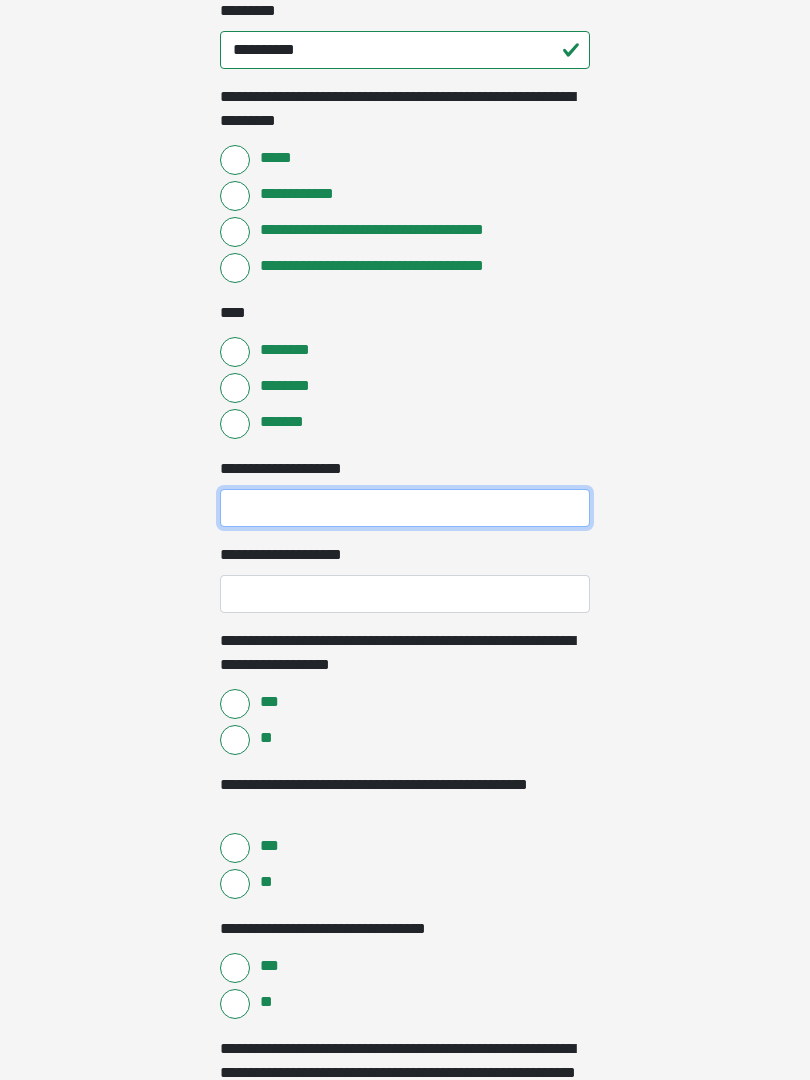 click on "**********" at bounding box center (405, 508) 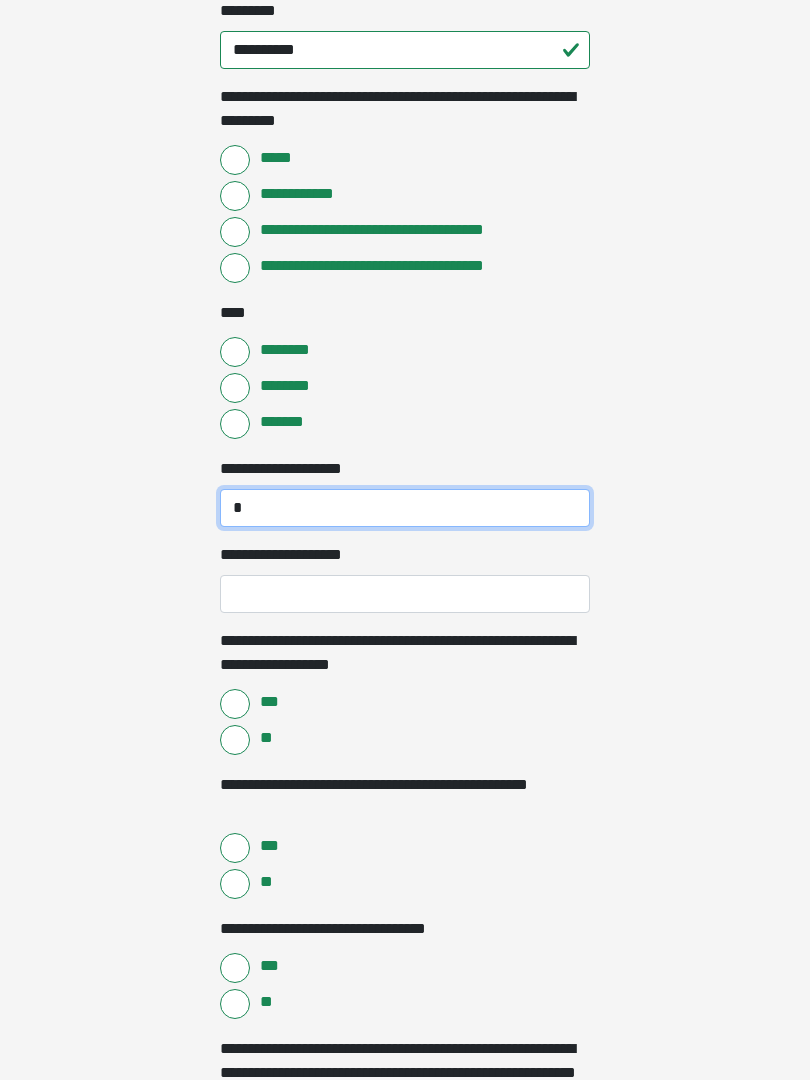 type on "*" 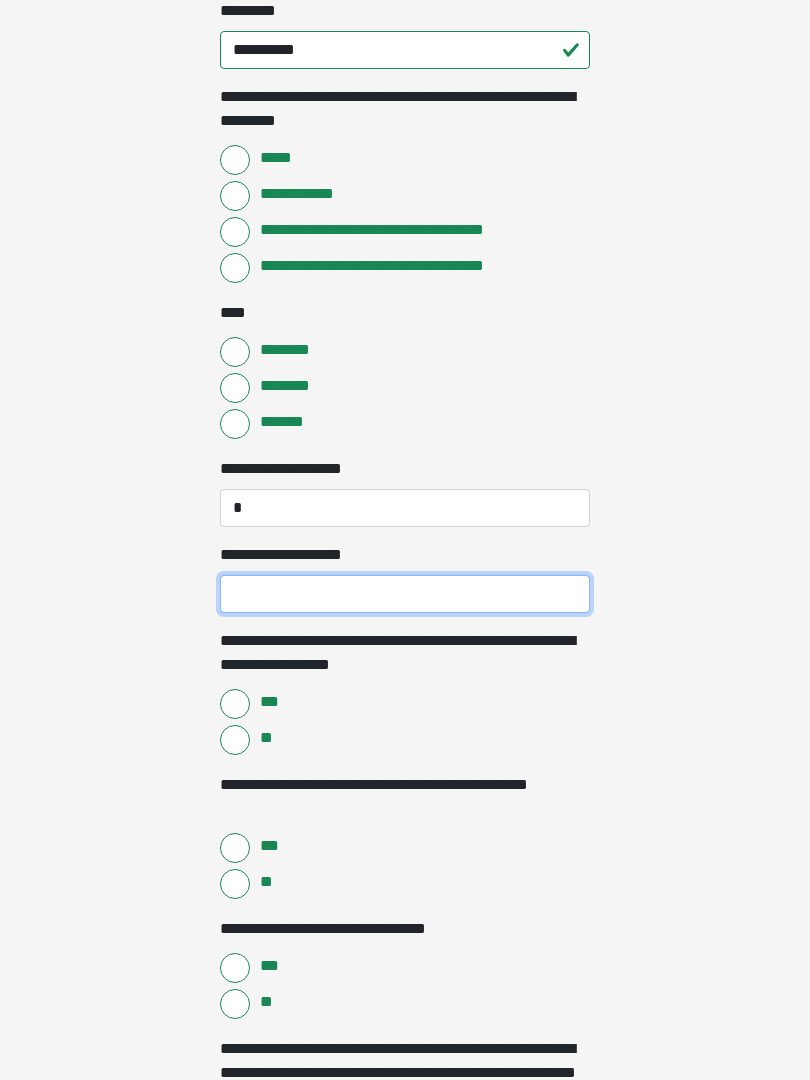 click on "**********" at bounding box center [405, 594] 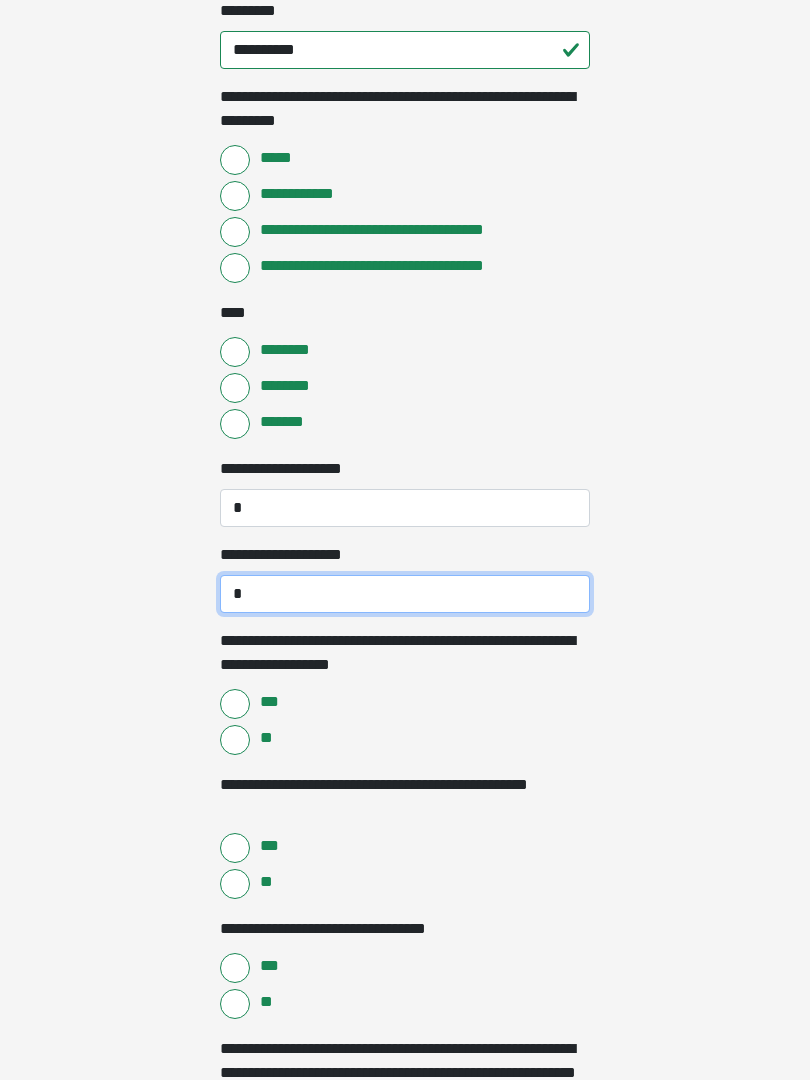 type on "**" 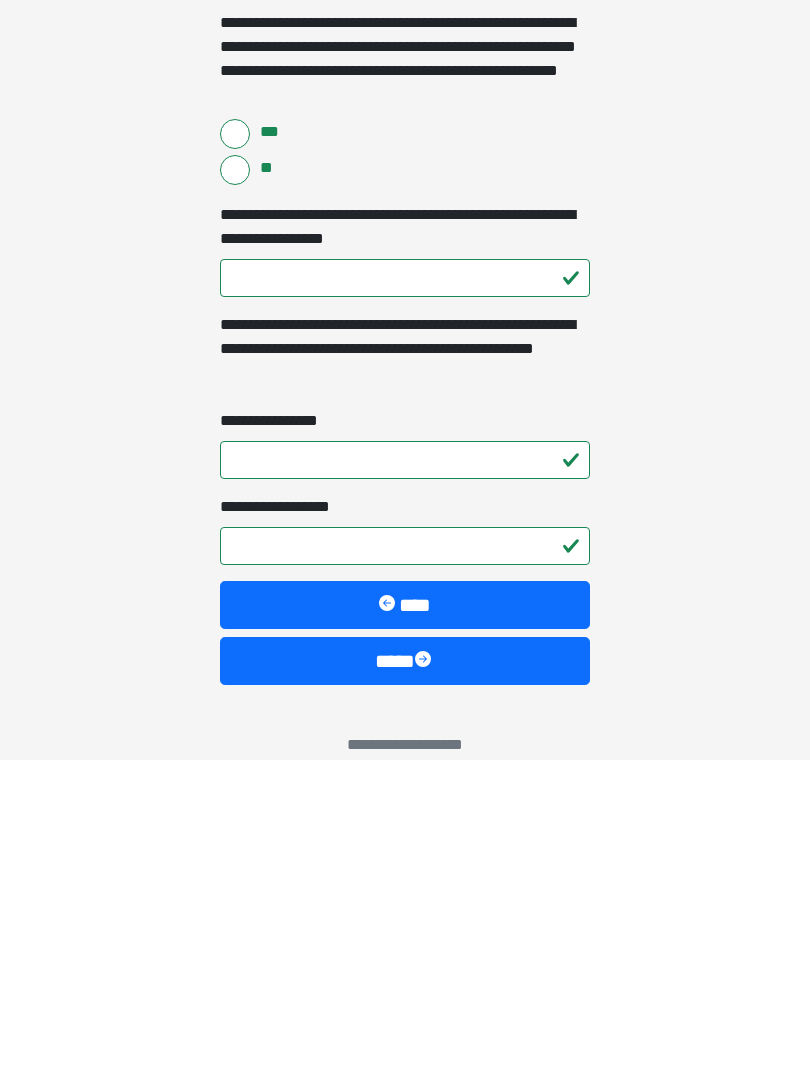 scroll, scrollTop: 2919, scrollLeft: 0, axis: vertical 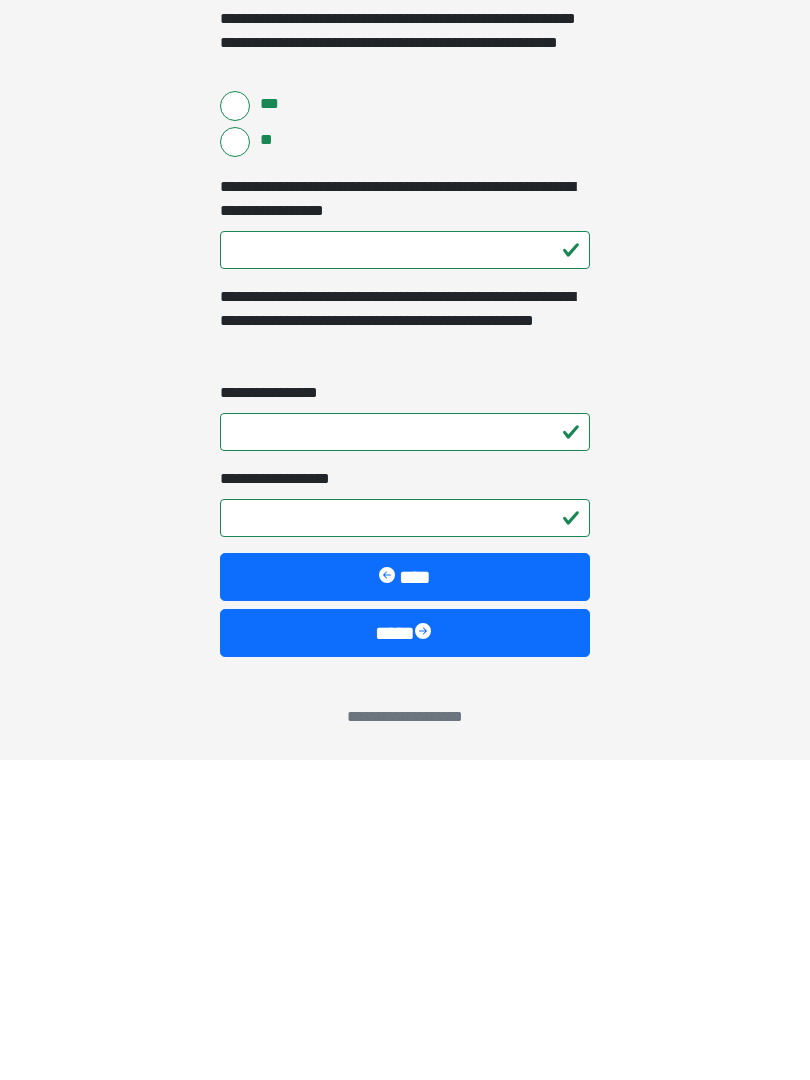 click at bounding box center (425, 953) 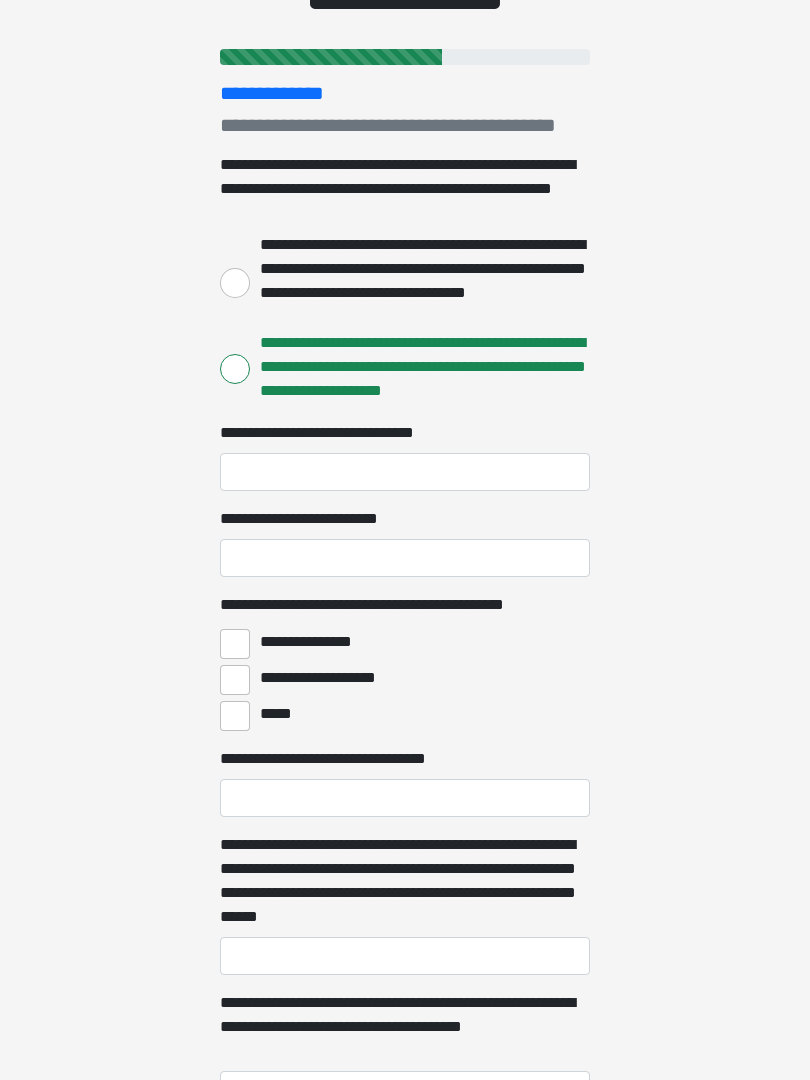 scroll, scrollTop: 203, scrollLeft: 0, axis: vertical 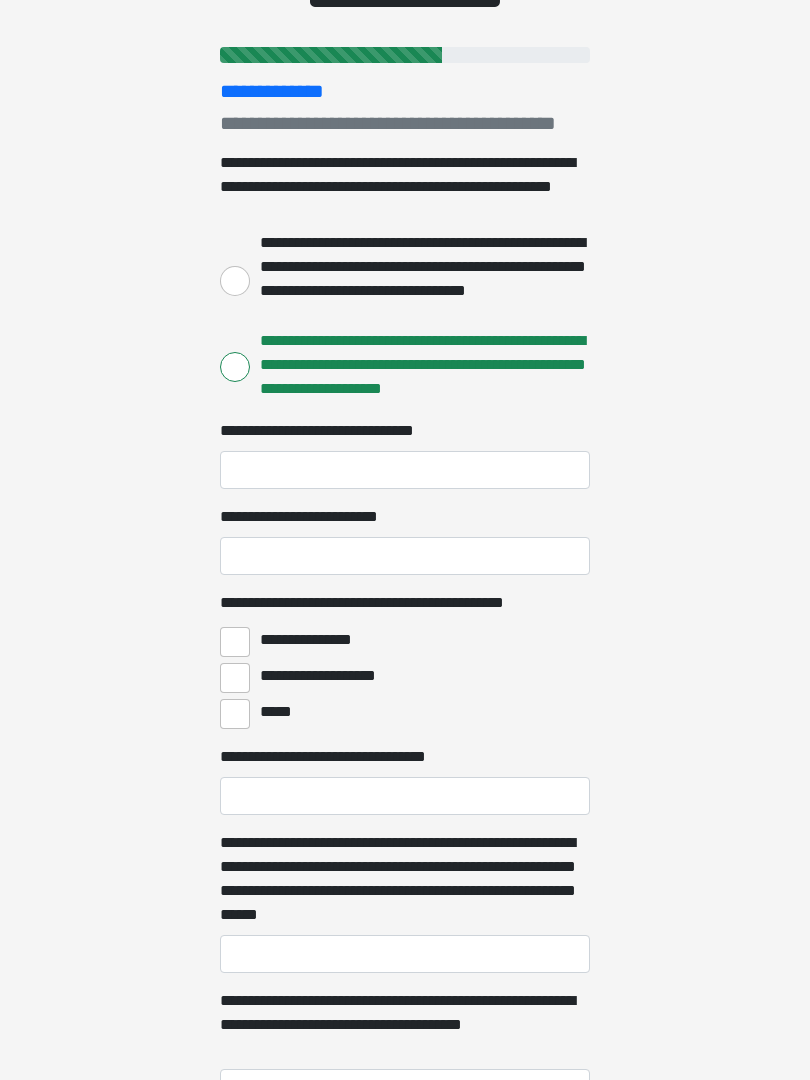 click on "**********" at bounding box center [405, 470] 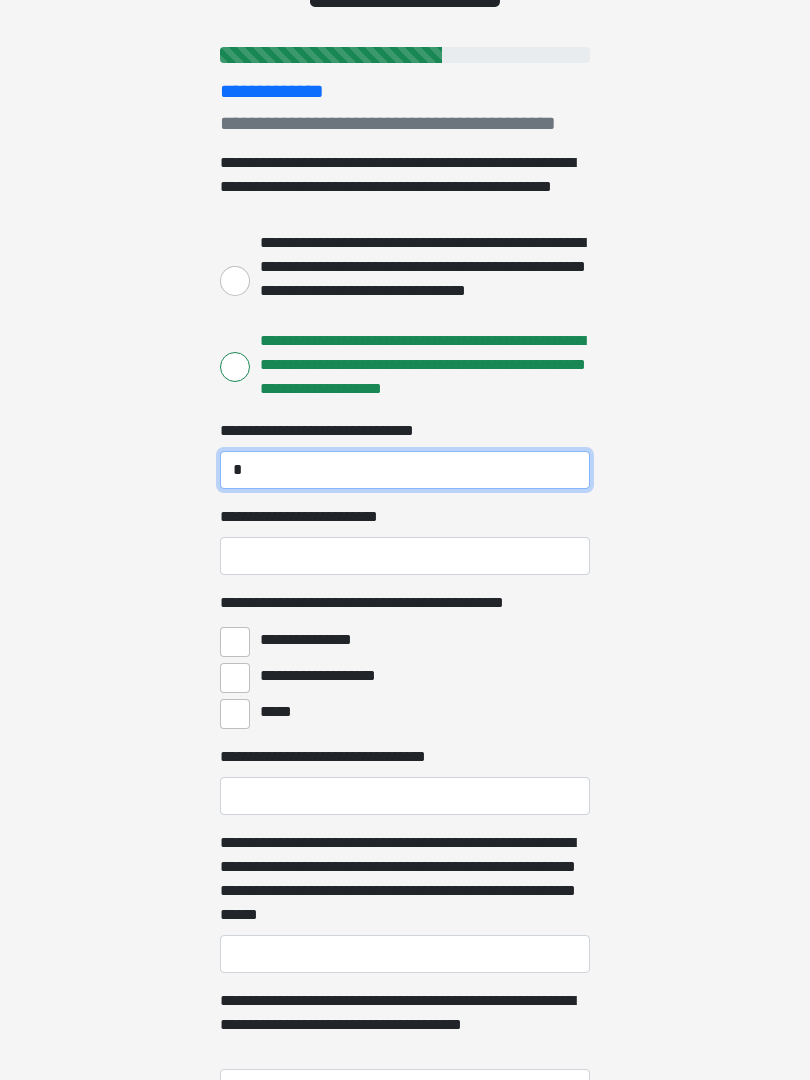 type on "*" 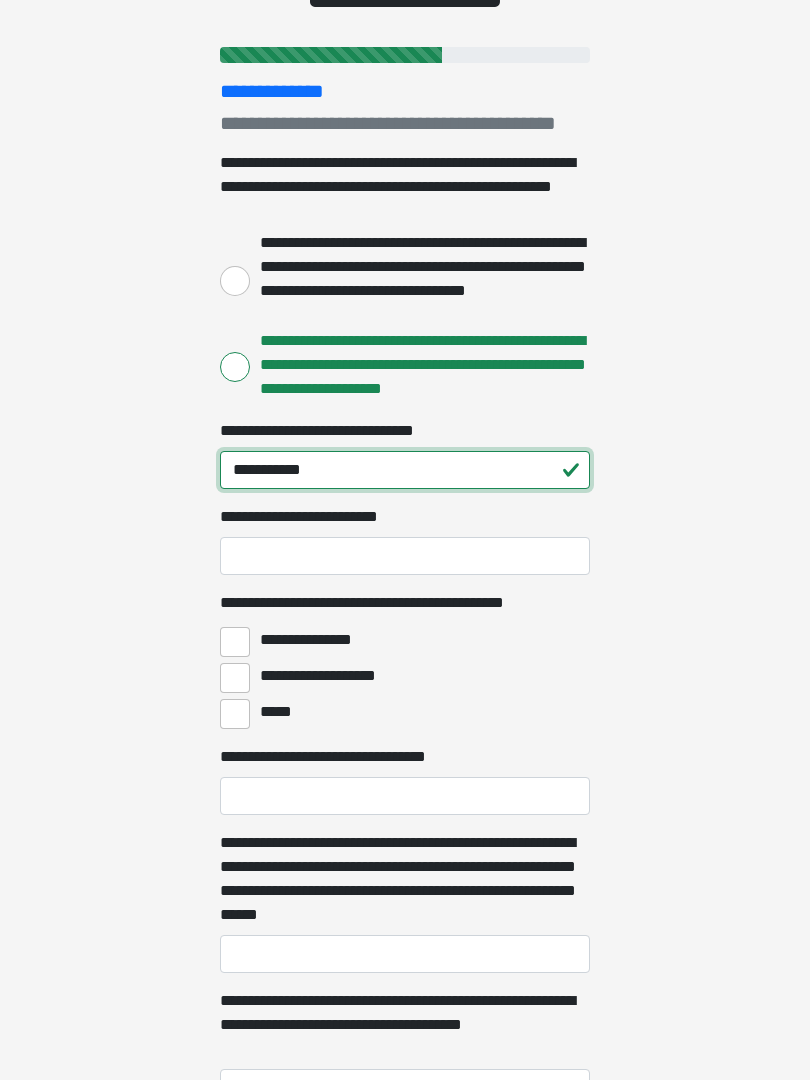 type on "**********" 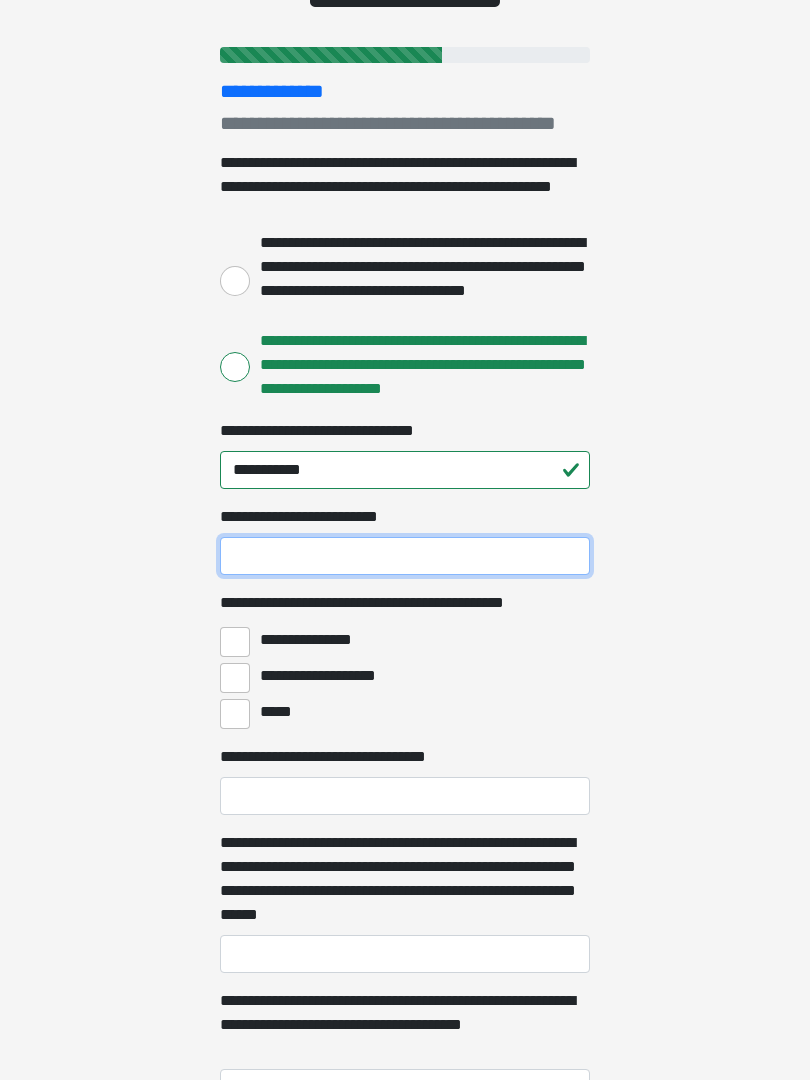 click on "**********" at bounding box center (405, 556) 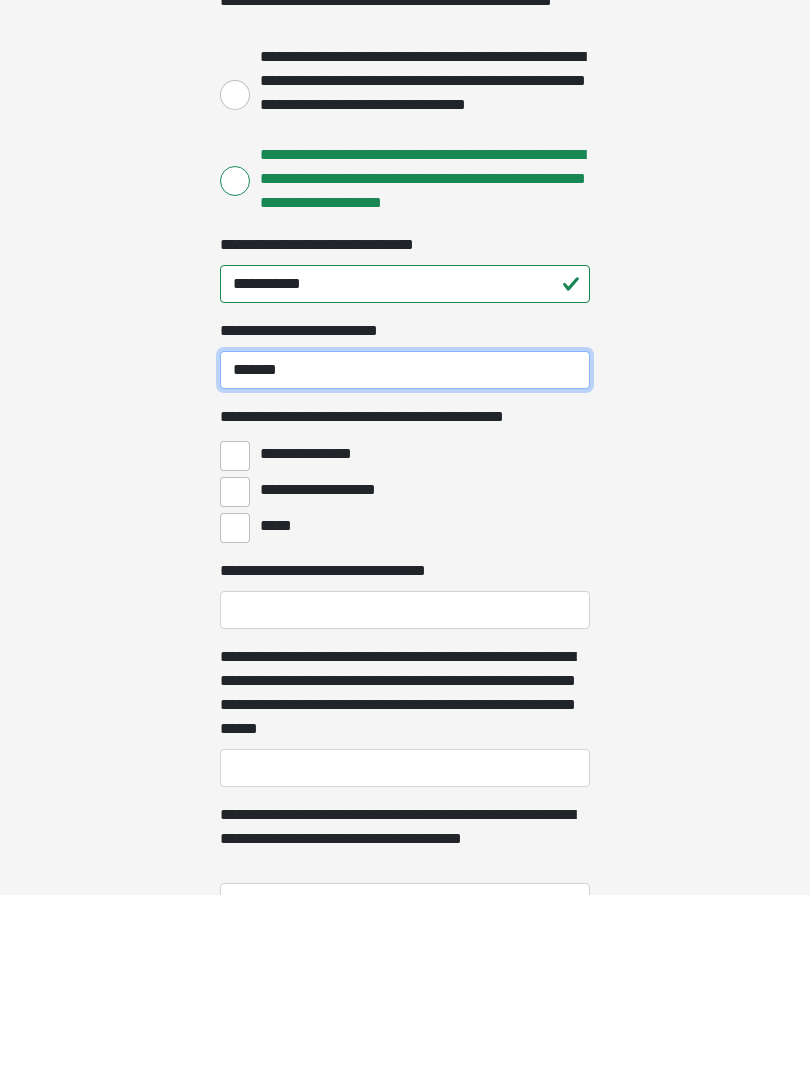 type on "*******" 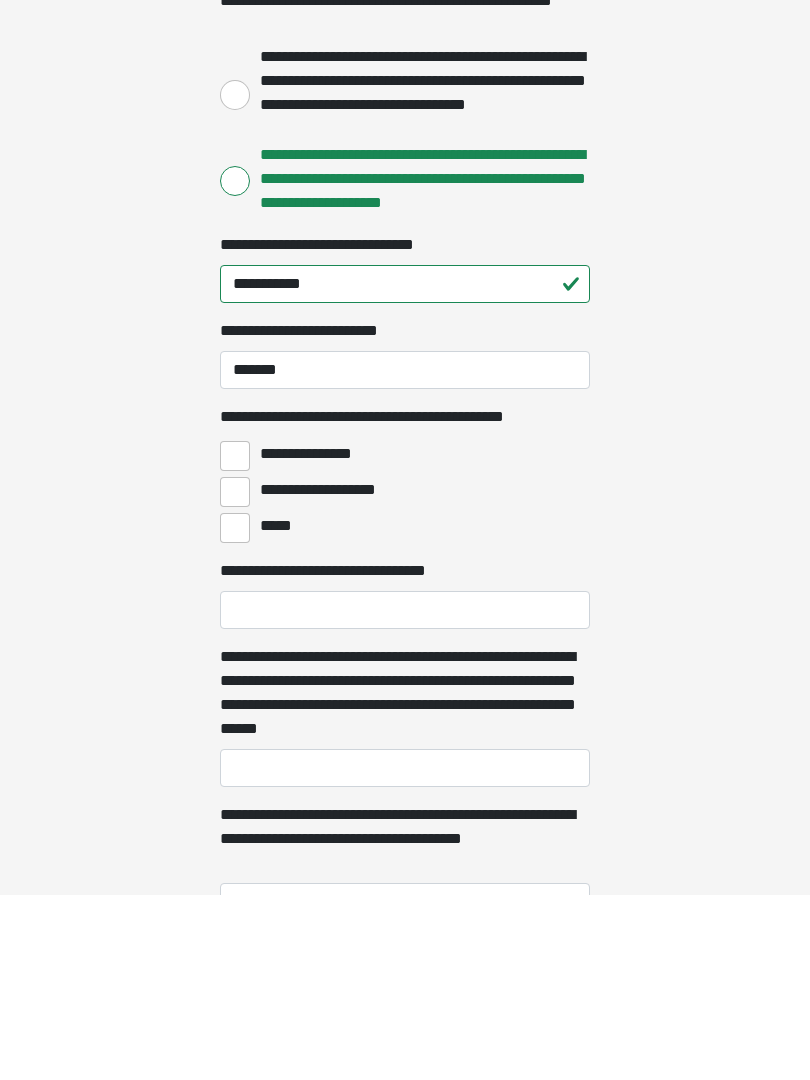 click on "**********" at bounding box center (235, 642) 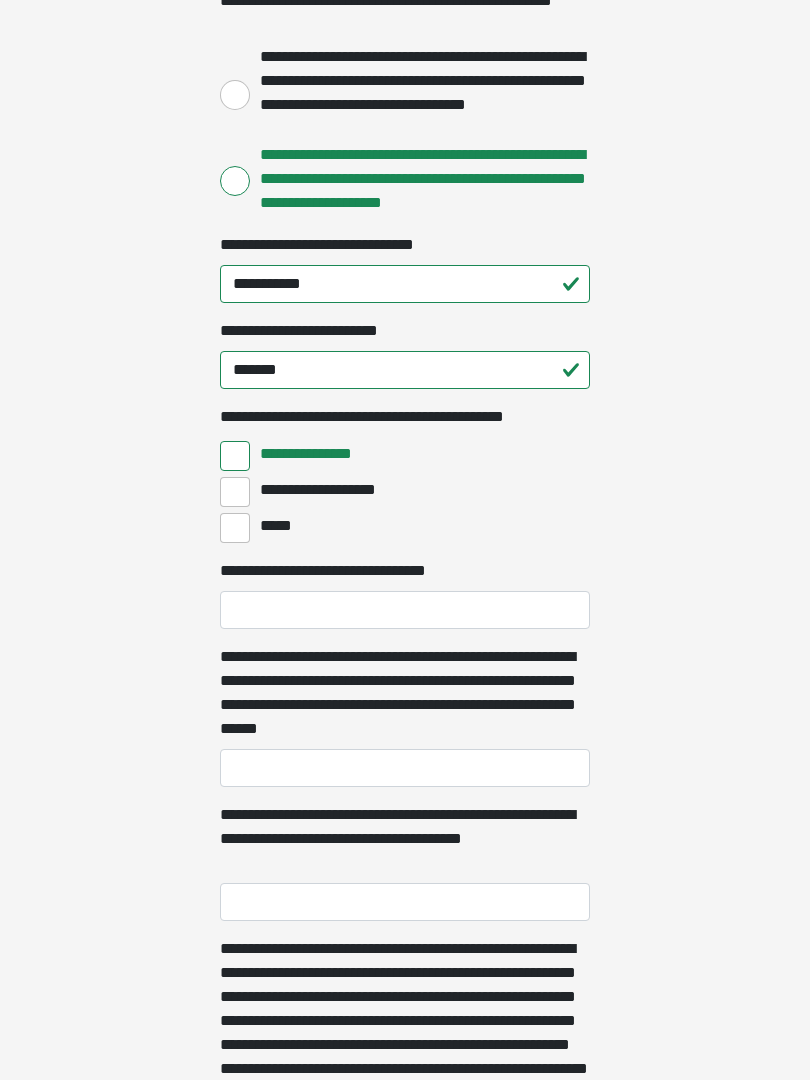 click on "**********" at bounding box center [235, 492] 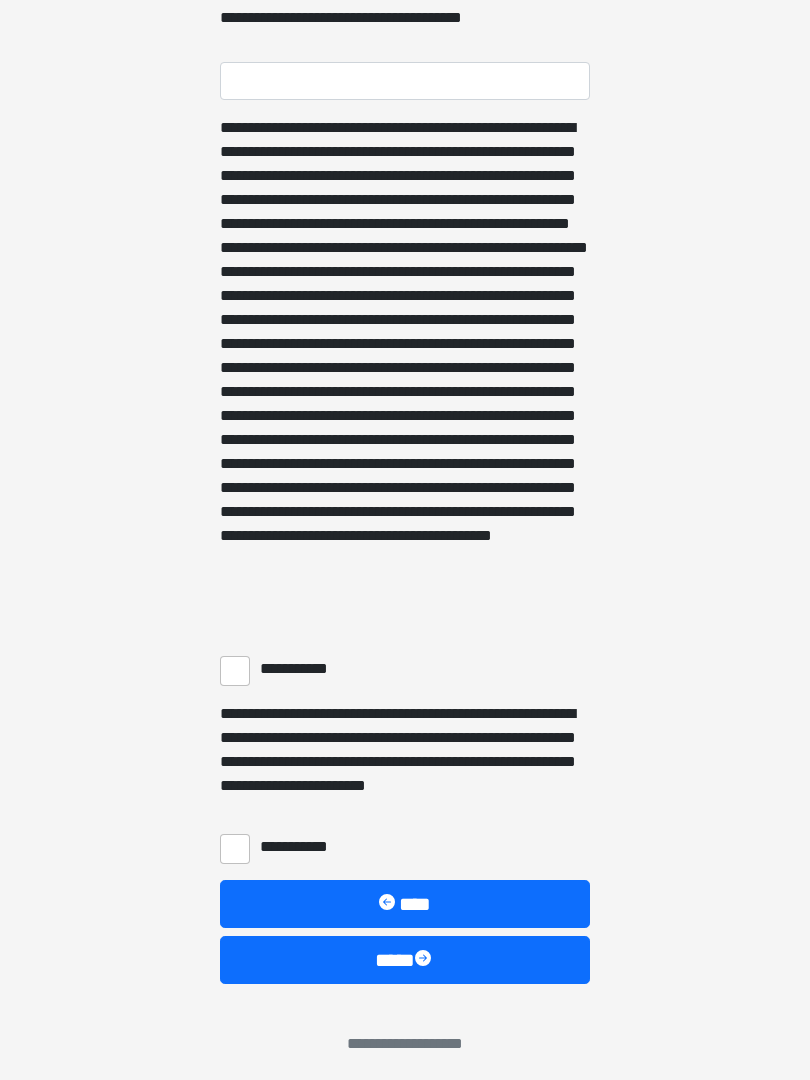 scroll, scrollTop: 1217, scrollLeft: 0, axis: vertical 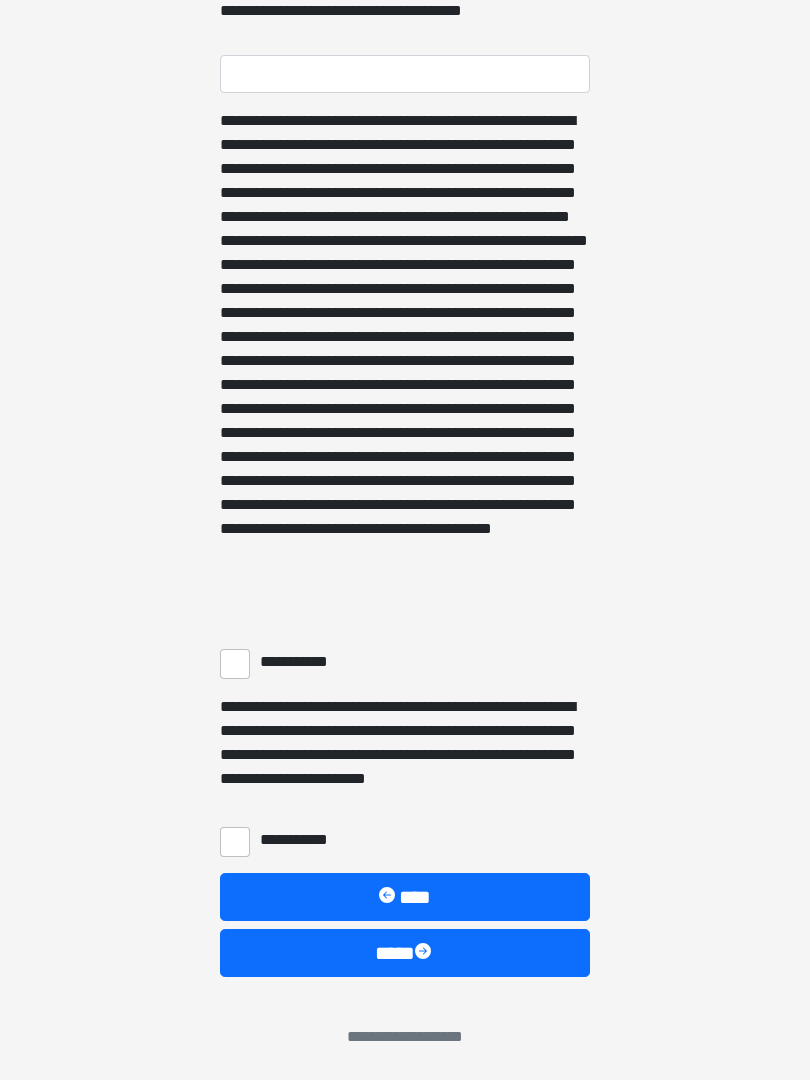 click on "**********" at bounding box center [235, 664] 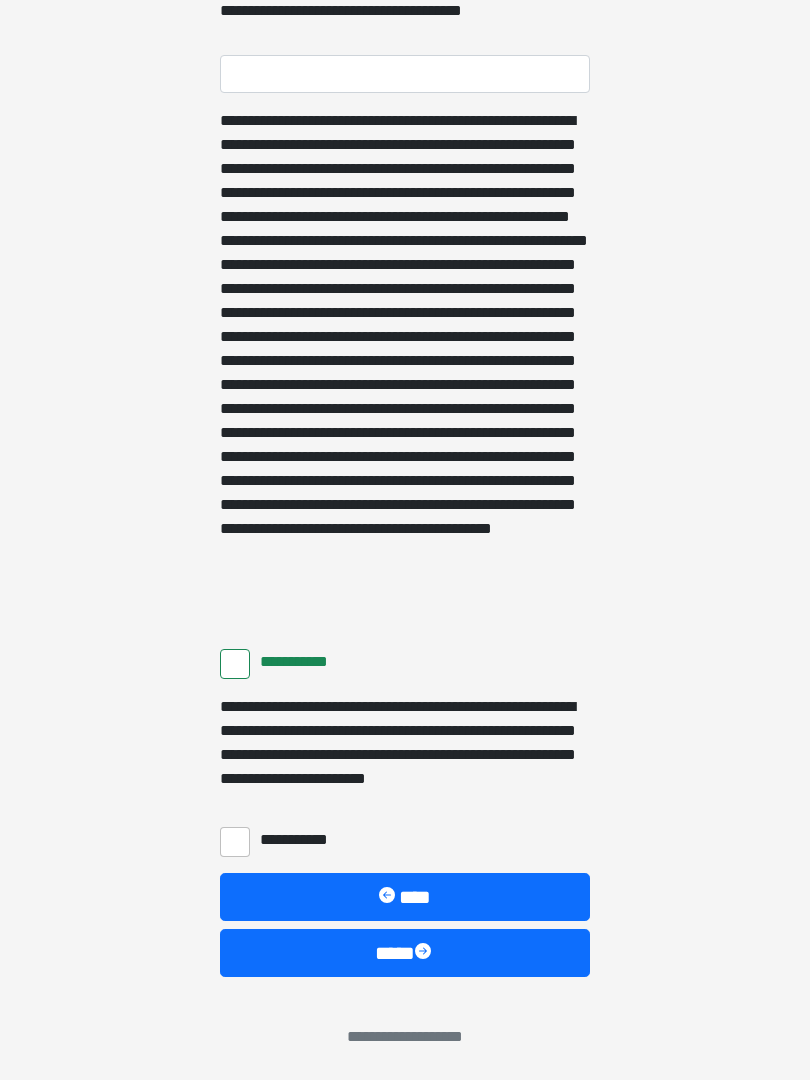 click on "**********" at bounding box center [235, 842] 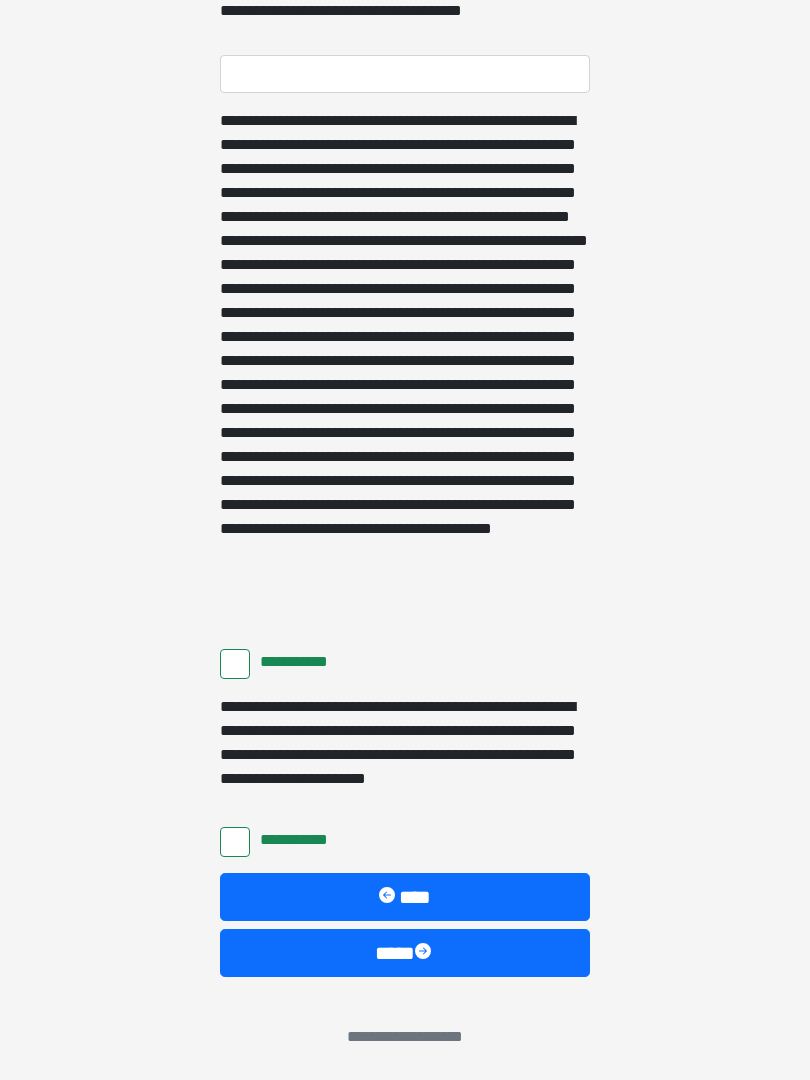 click on "****" at bounding box center [405, 953] 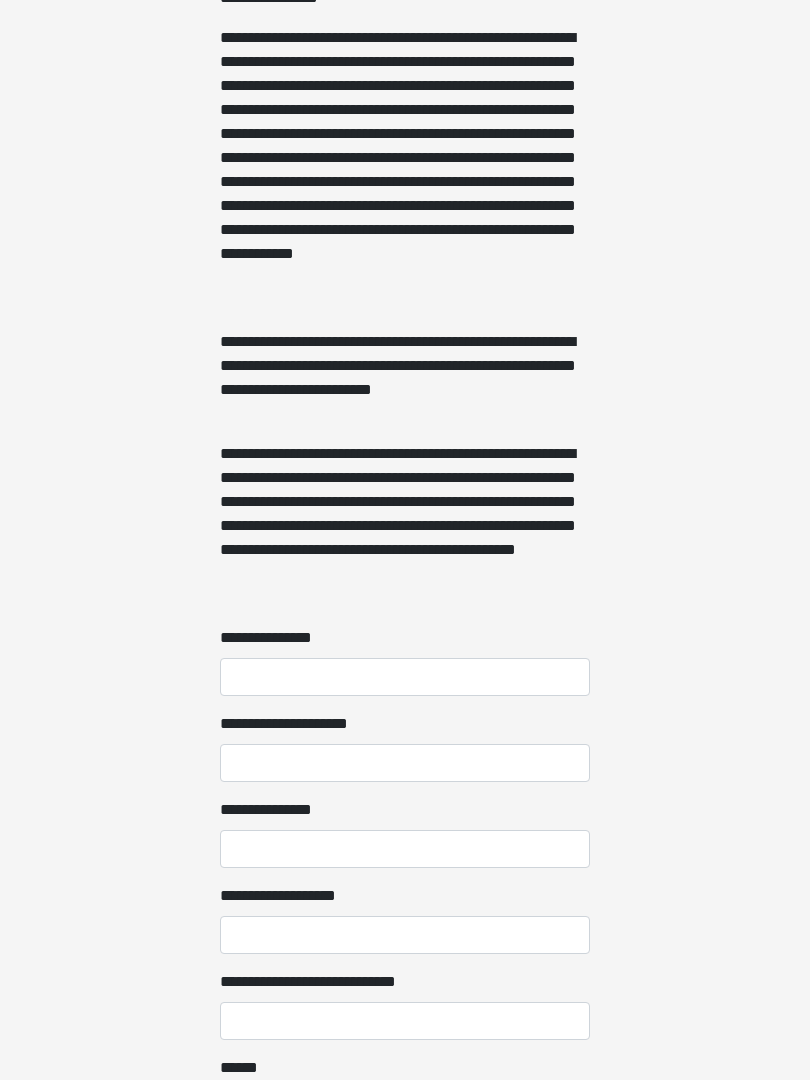 scroll, scrollTop: 1112, scrollLeft: 0, axis: vertical 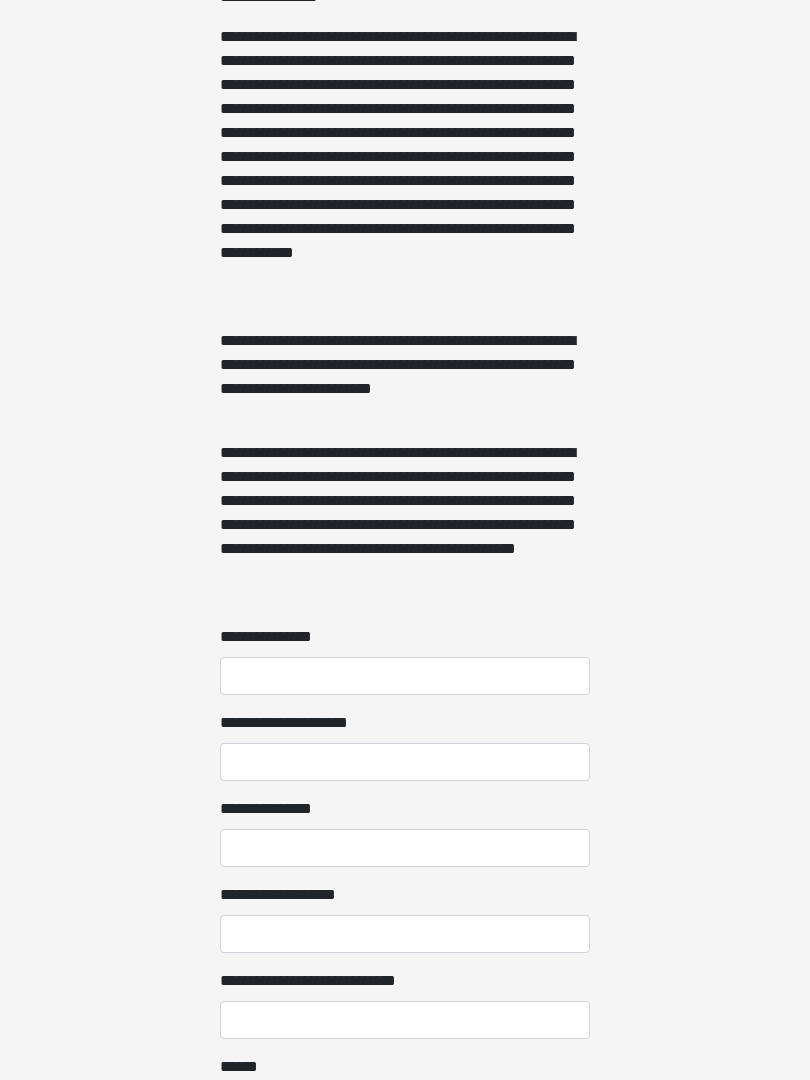 click on "**********" at bounding box center [405, 677] 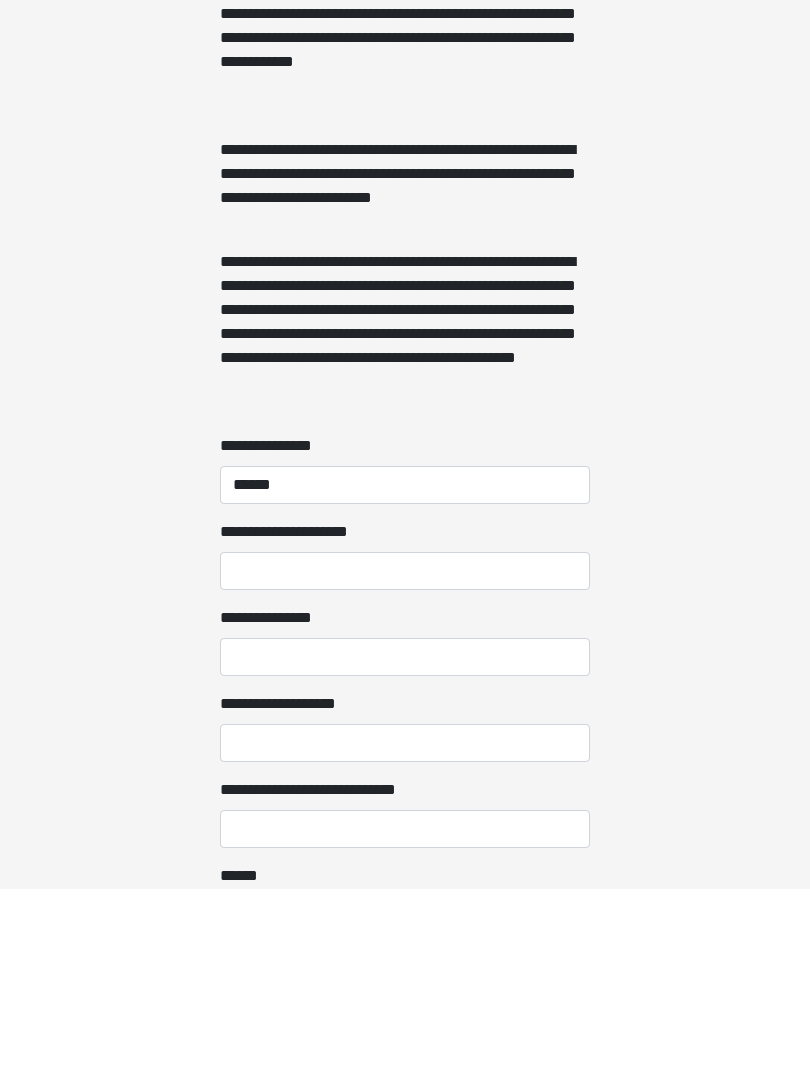 click on "**********" at bounding box center [405, 763] 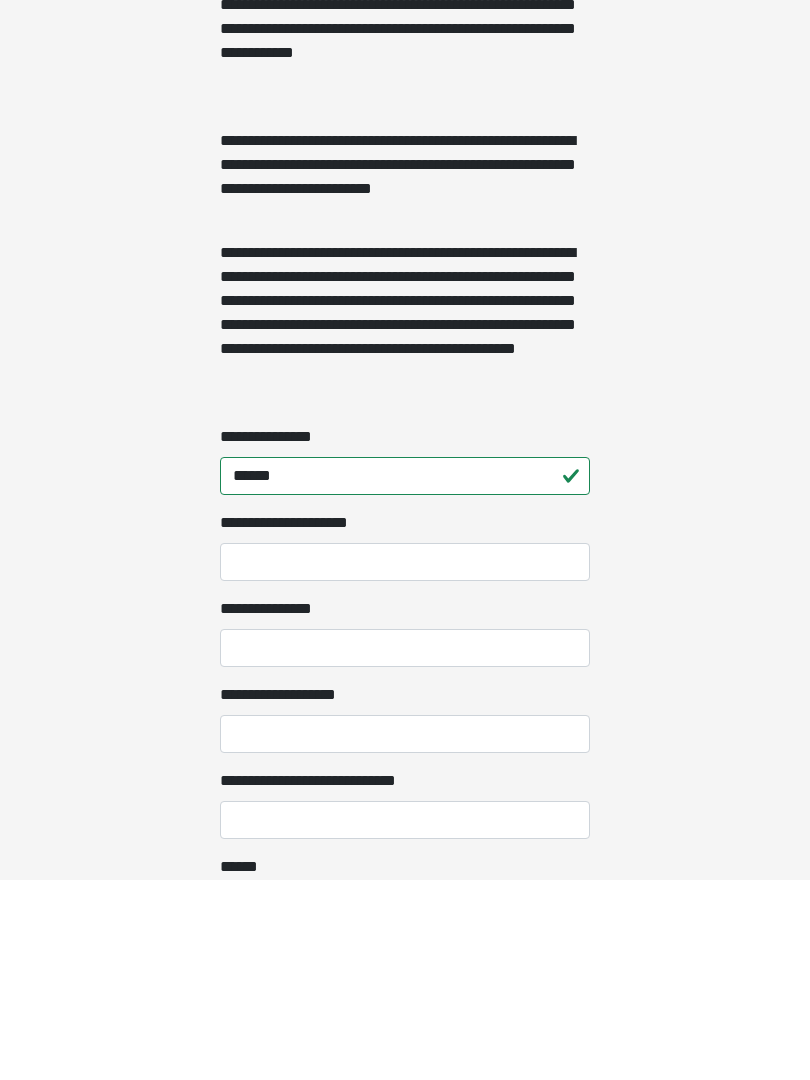 click on "******" at bounding box center [405, 677] 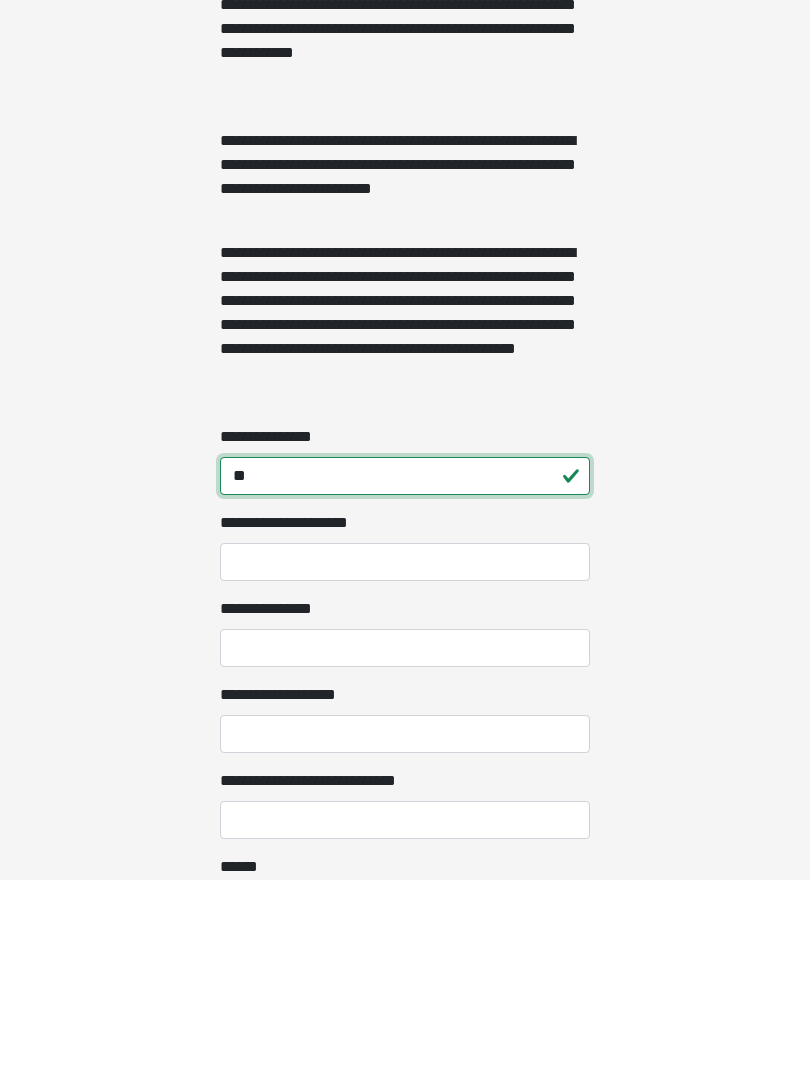 type on "*" 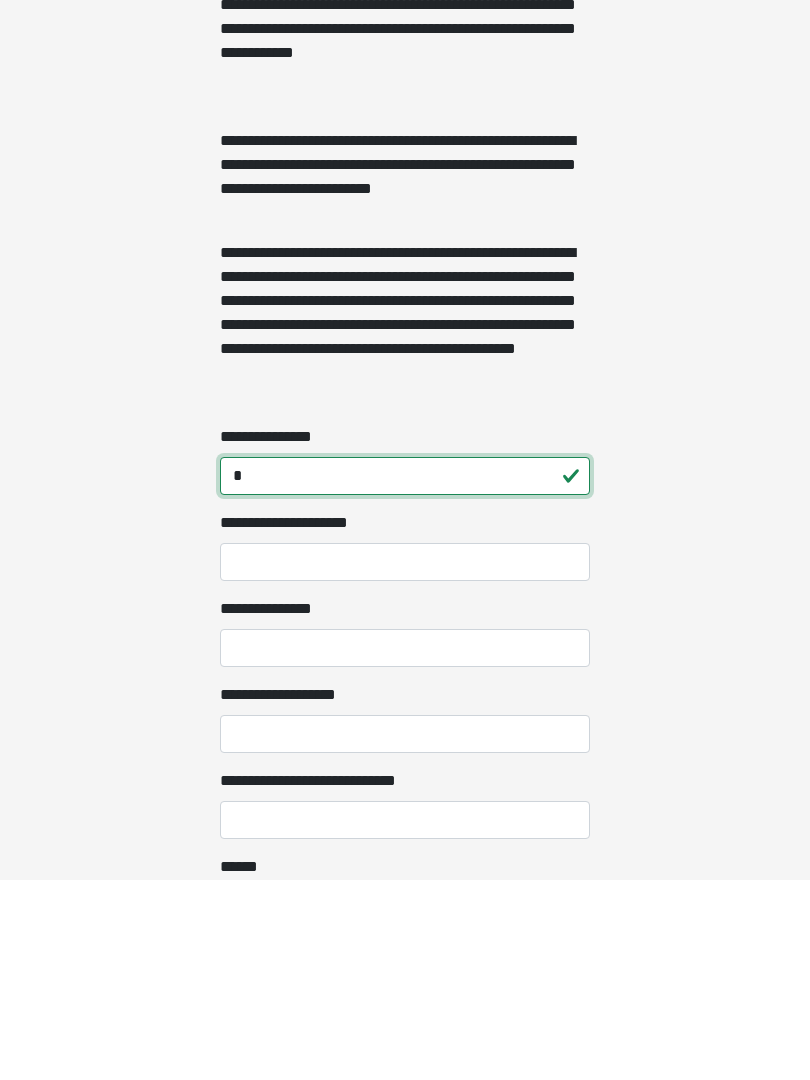type 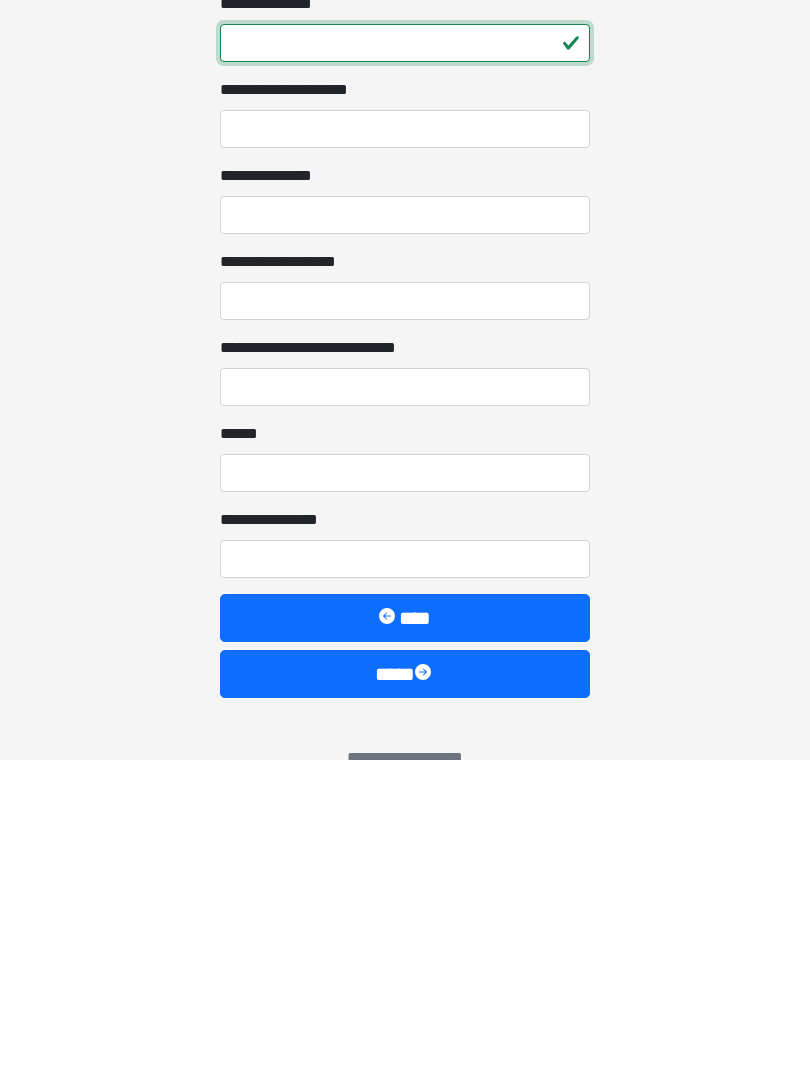 scroll, scrollTop: 1467, scrollLeft: 0, axis: vertical 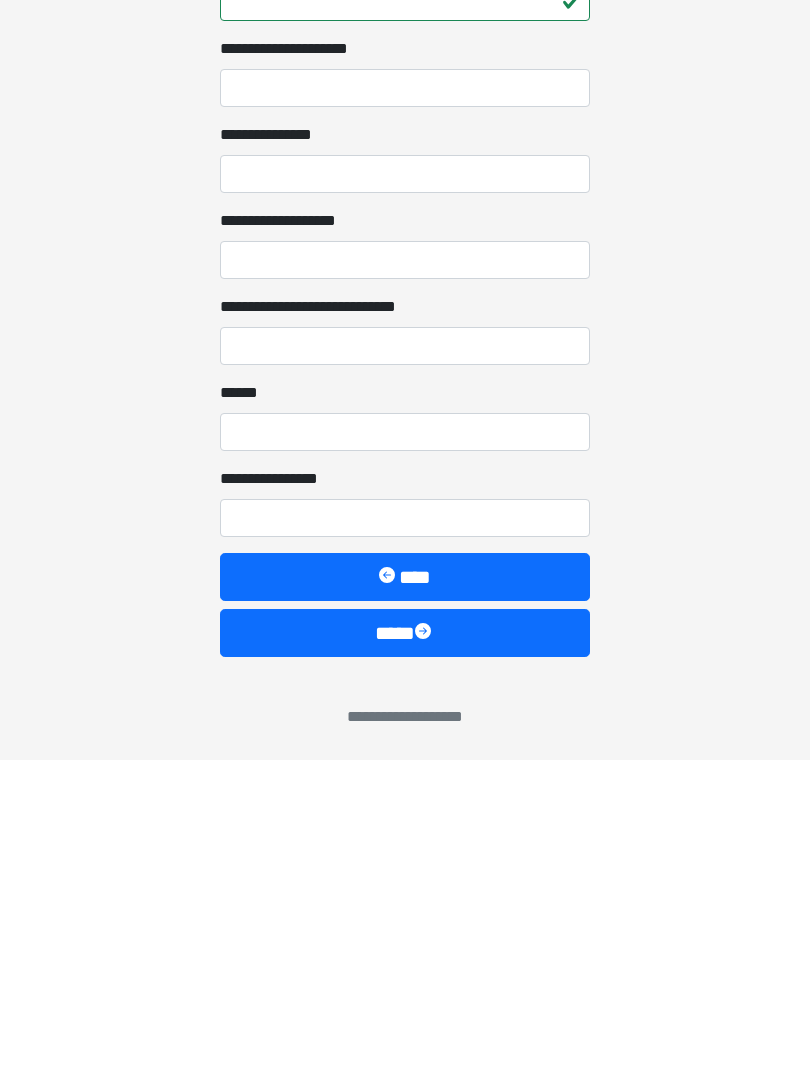 click at bounding box center [425, 953] 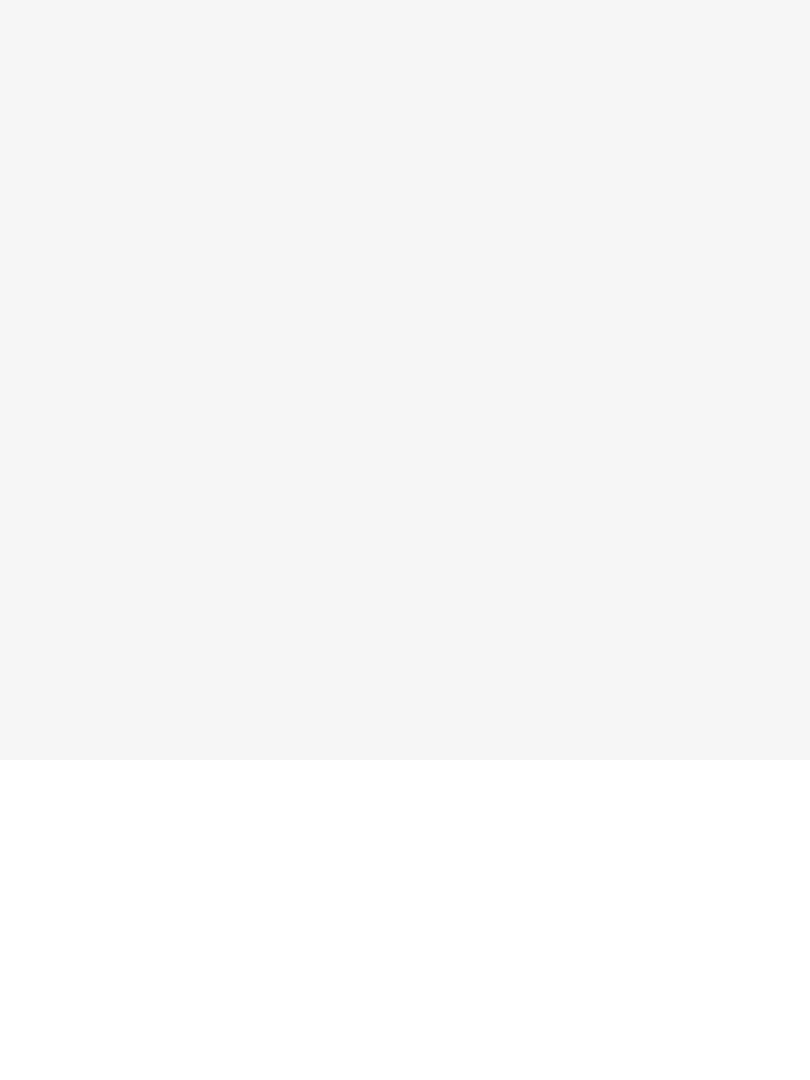 scroll, scrollTop: 0, scrollLeft: 0, axis: both 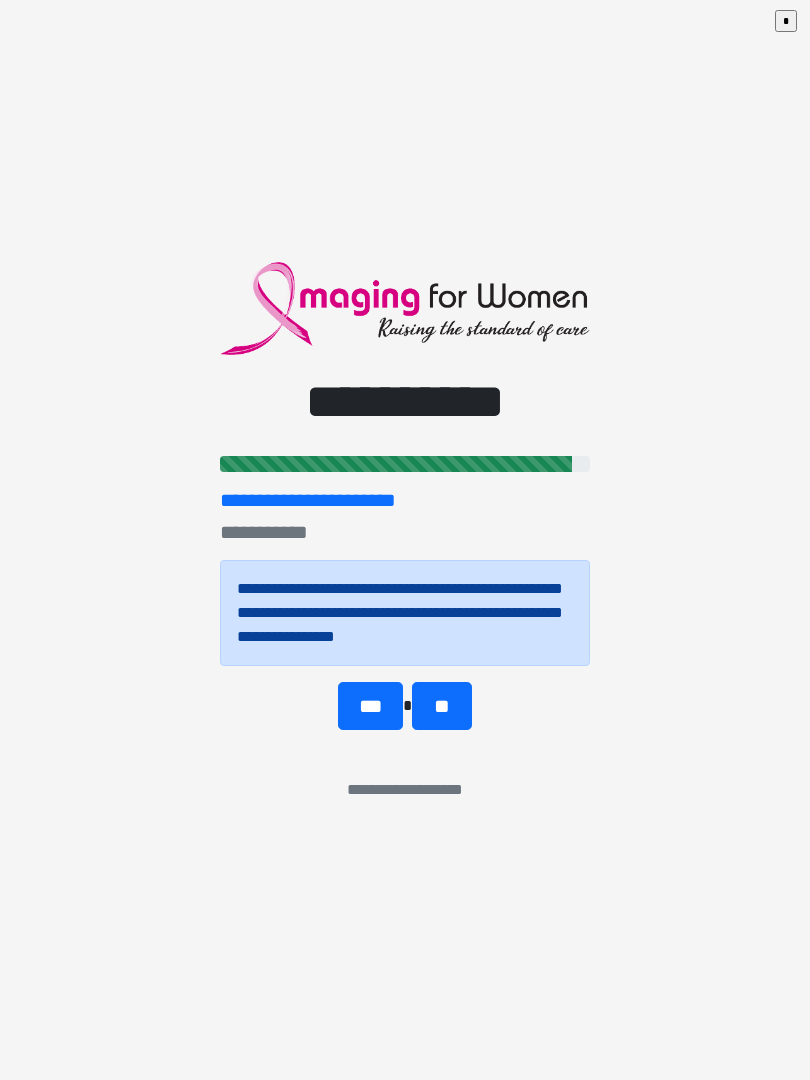 click on "**" at bounding box center [441, 706] 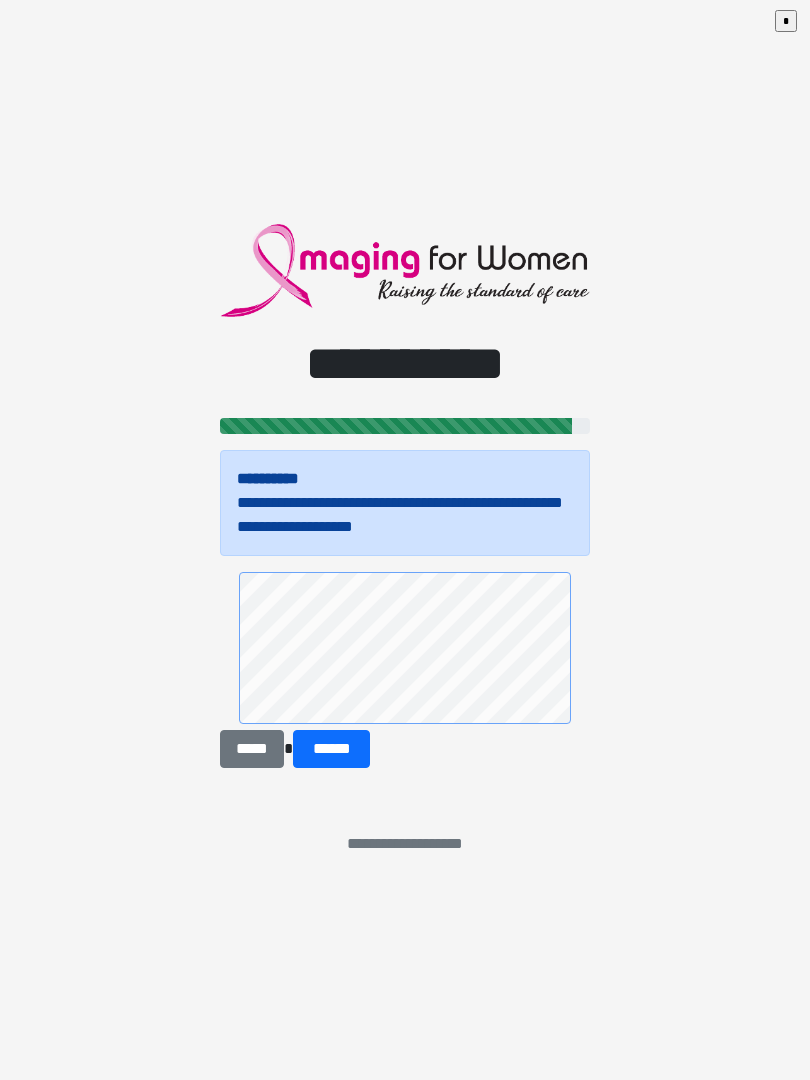 click on "******" at bounding box center (331, 749) 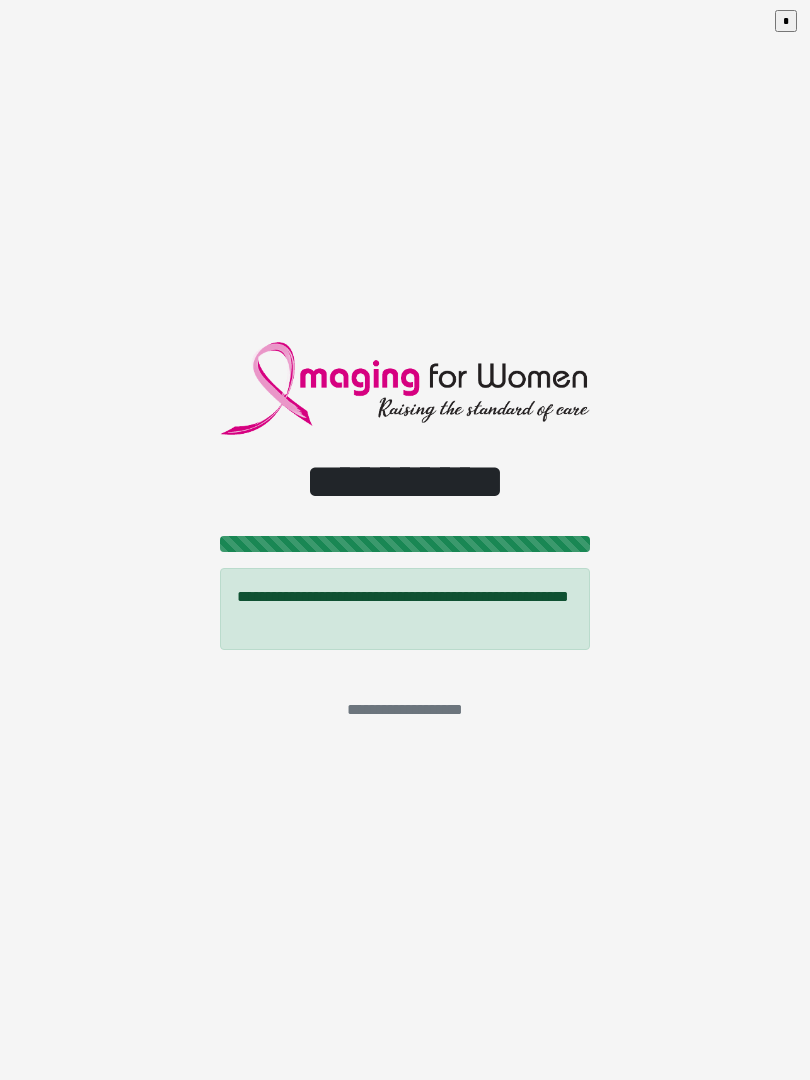 click on "*" at bounding box center [786, 21] 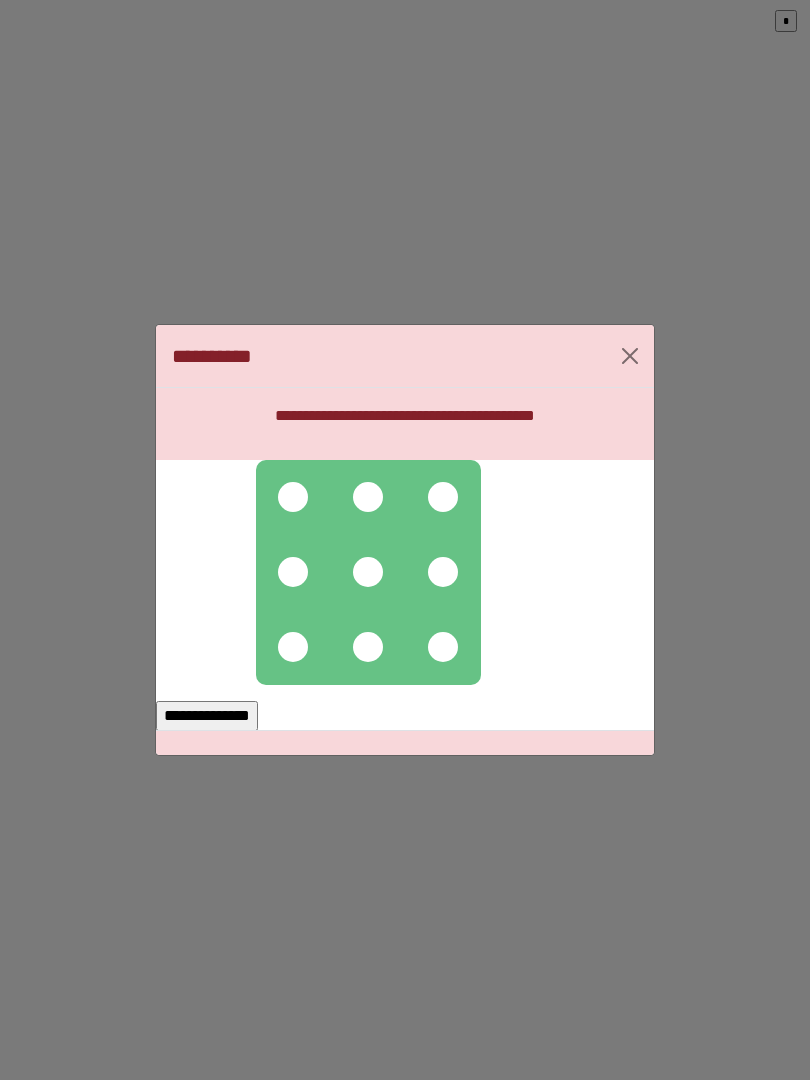 click at bounding box center [293, 497] 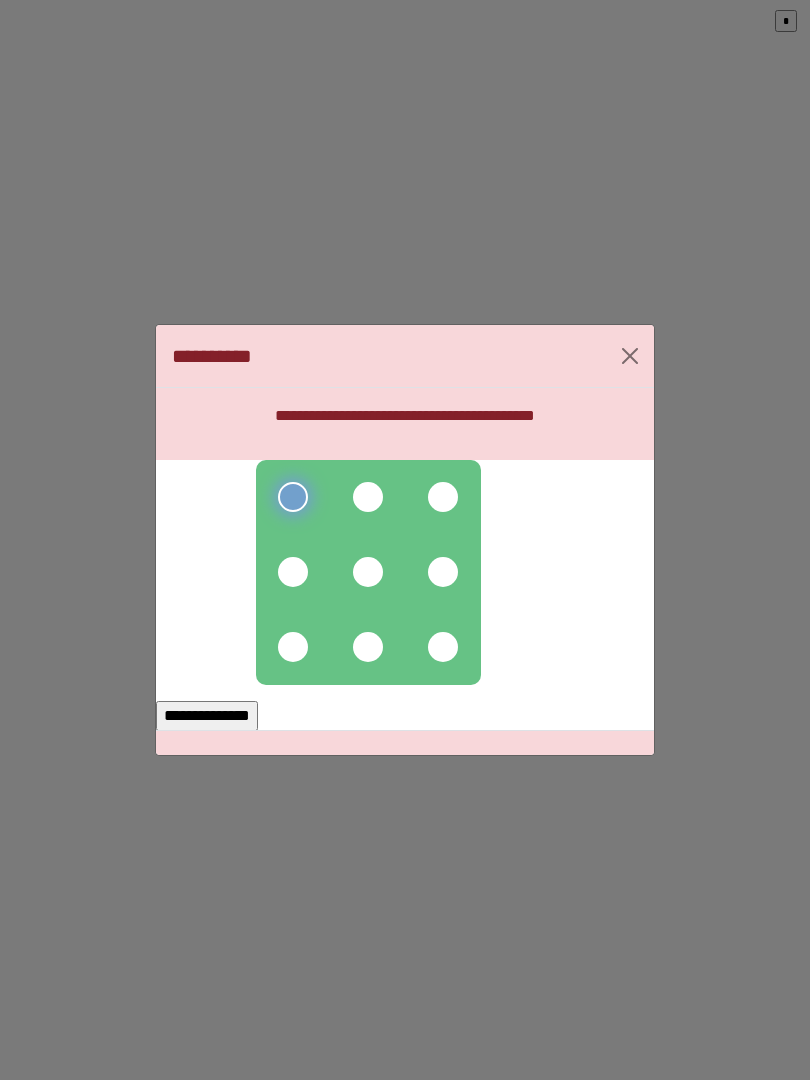 click at bounding box center [368, 497] 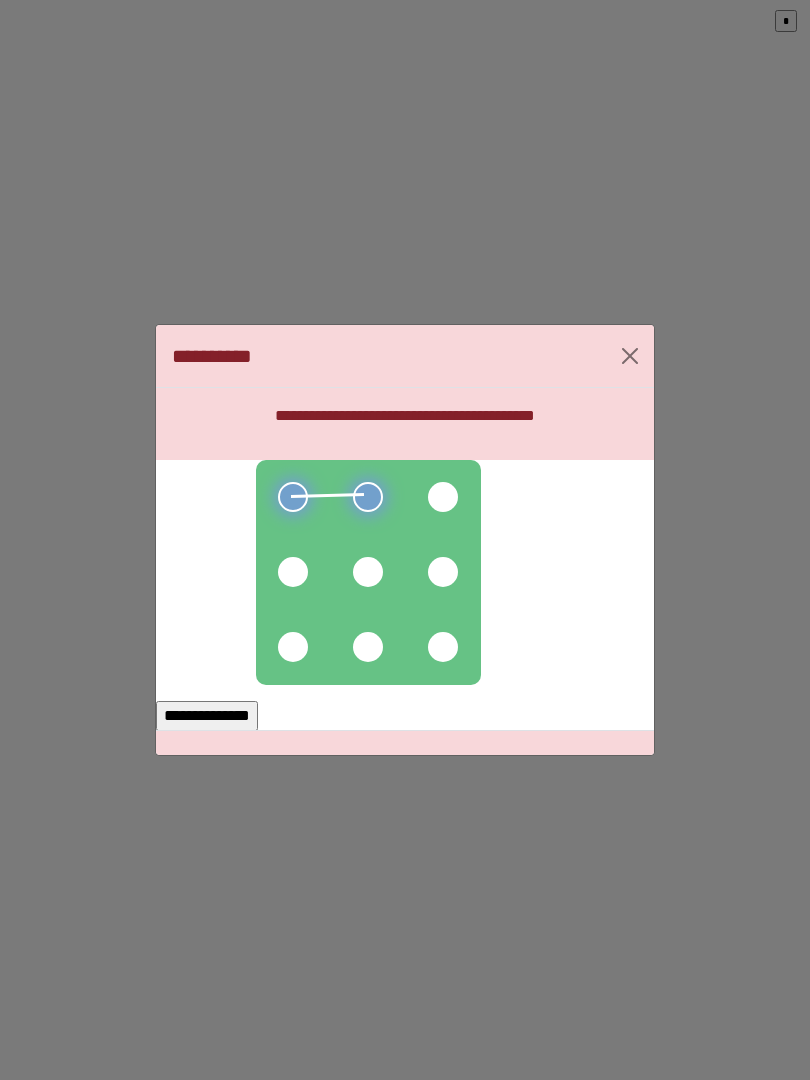 click at bounding box center [443, 497] 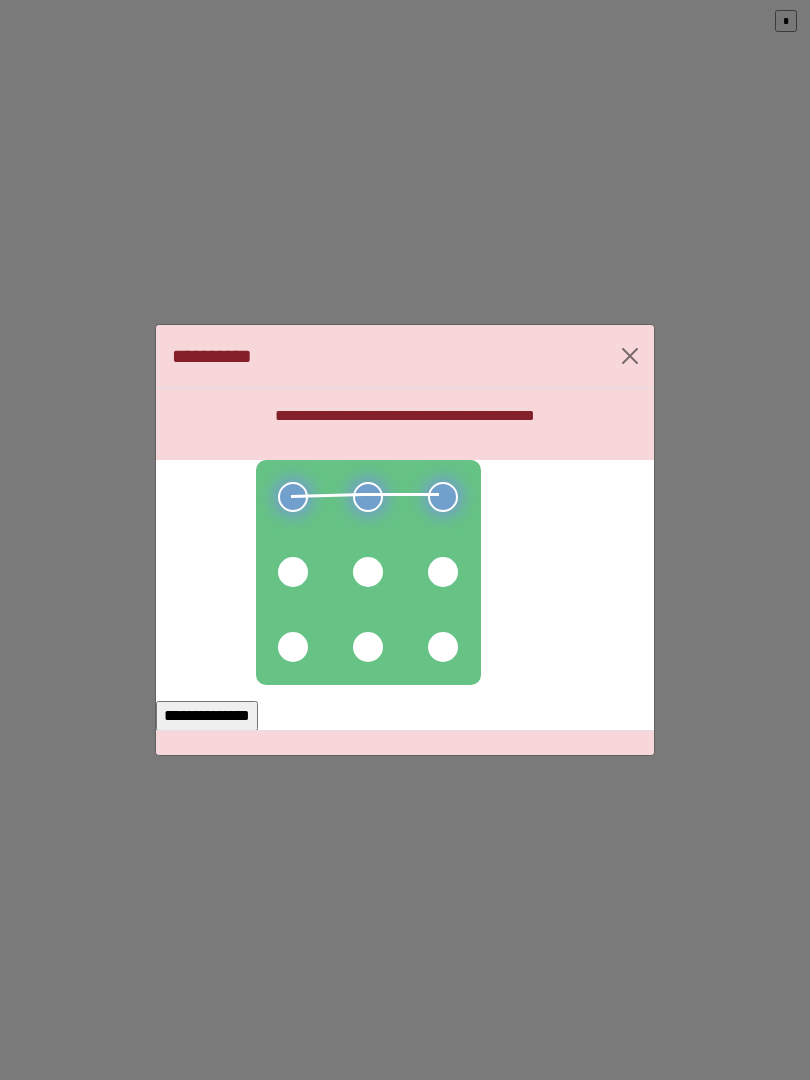 click at bounding box center [443, 572] 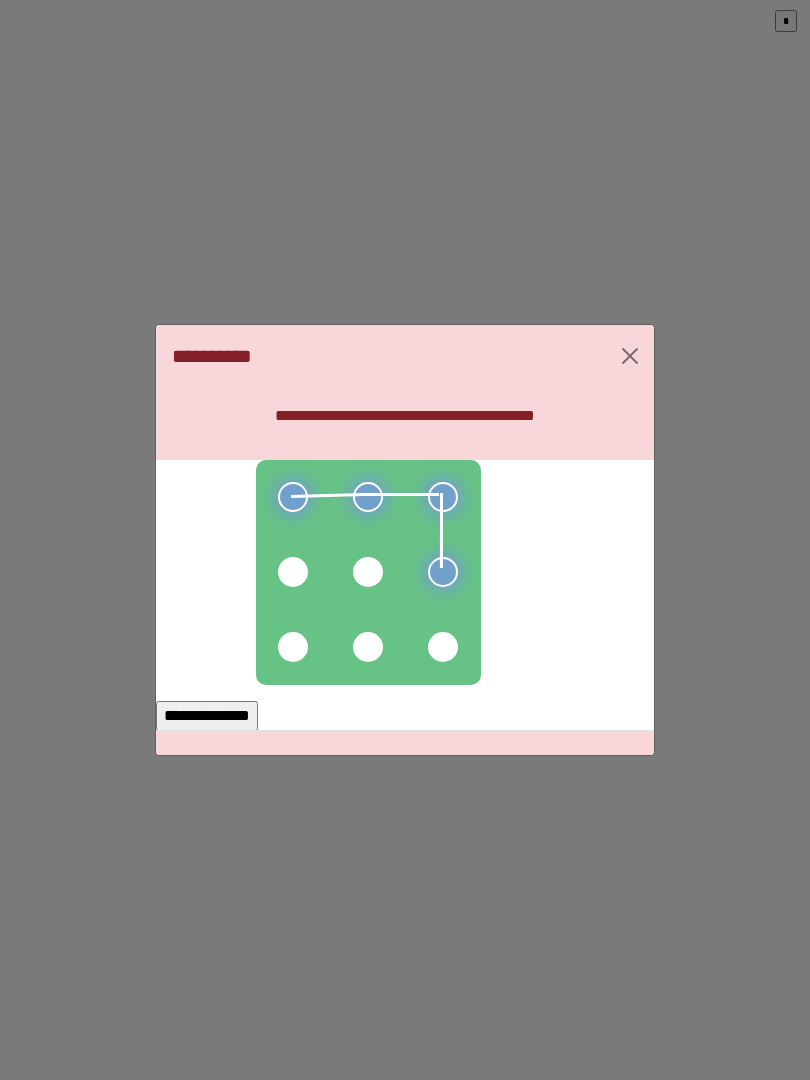 click at bounding box center (368, 572) 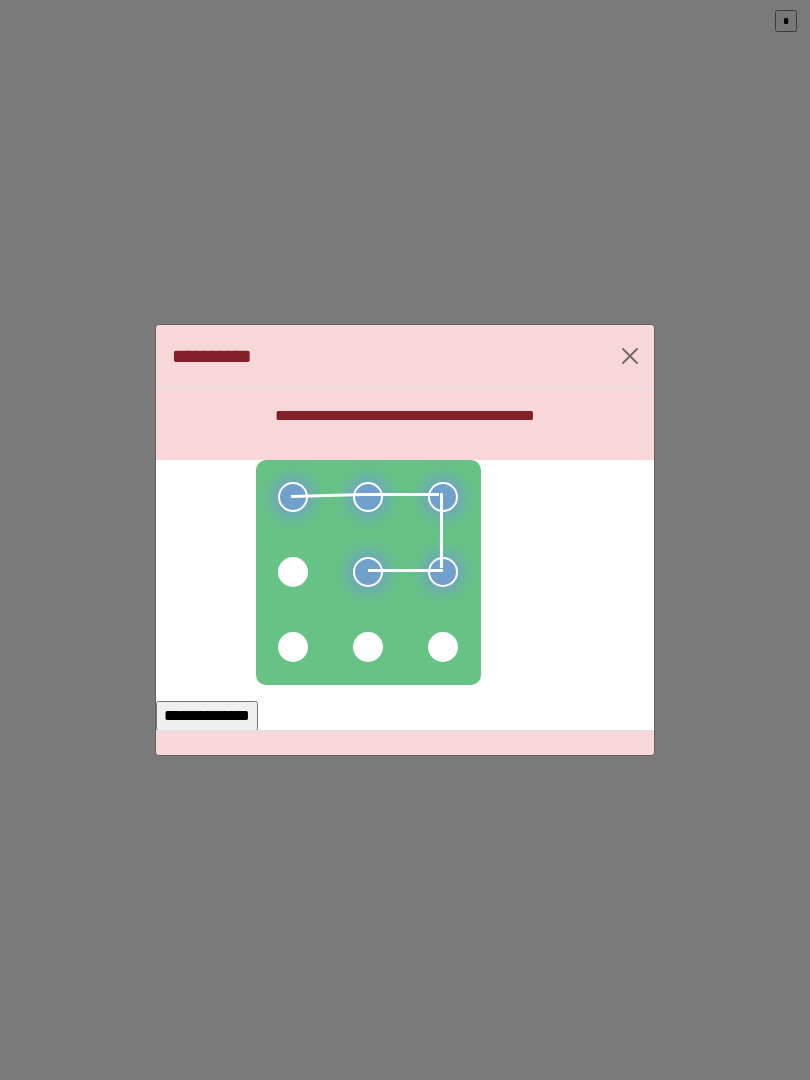 click at bounding box center [293, 572] 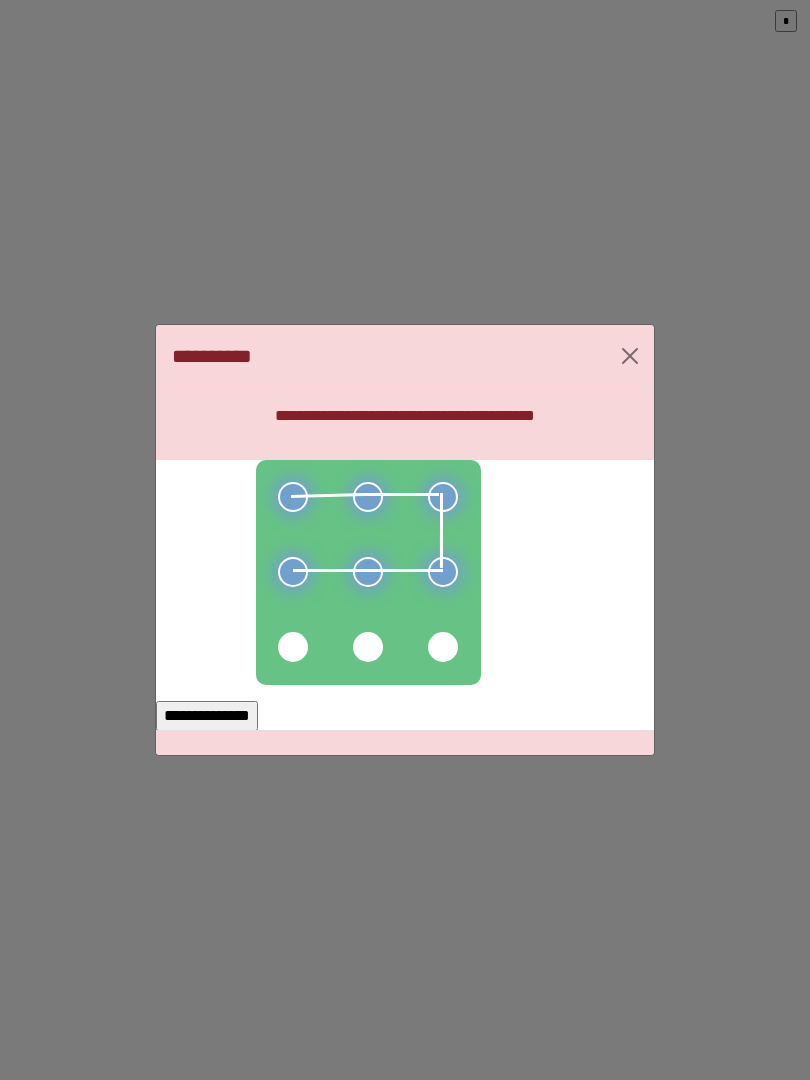 click on "**********" at bounding box center (207, 716) 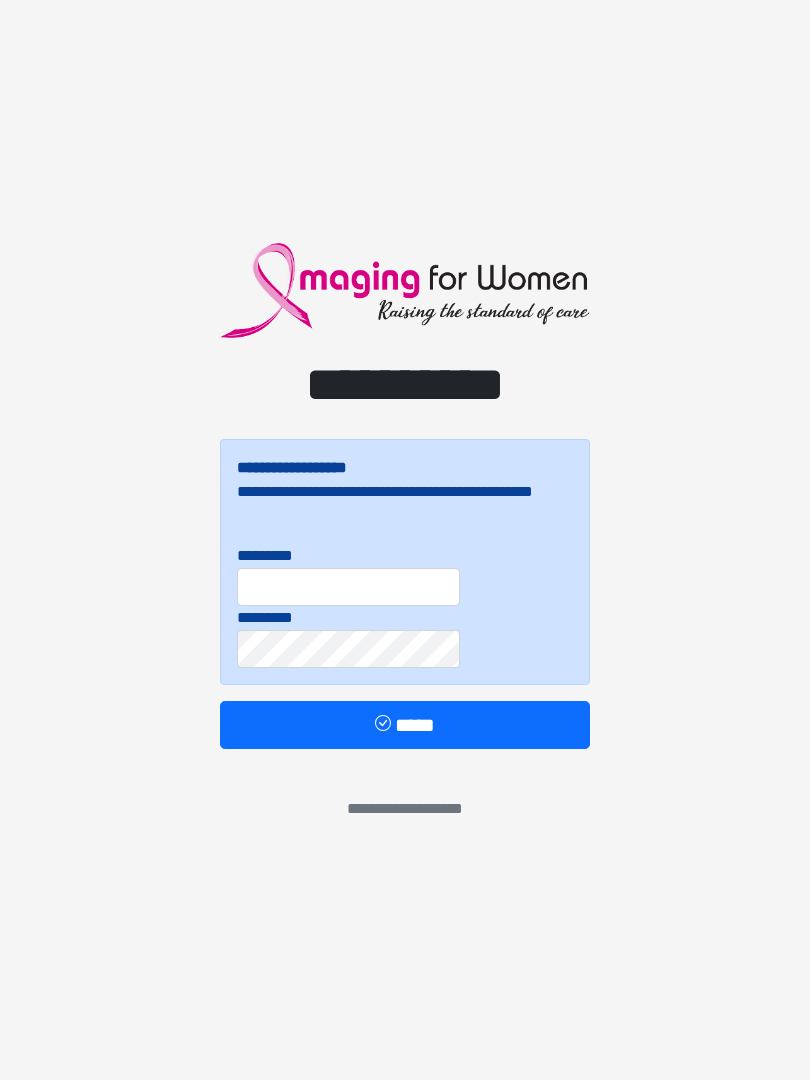scroll, scrollTop: 0, scrollLeft: 0, axis: both 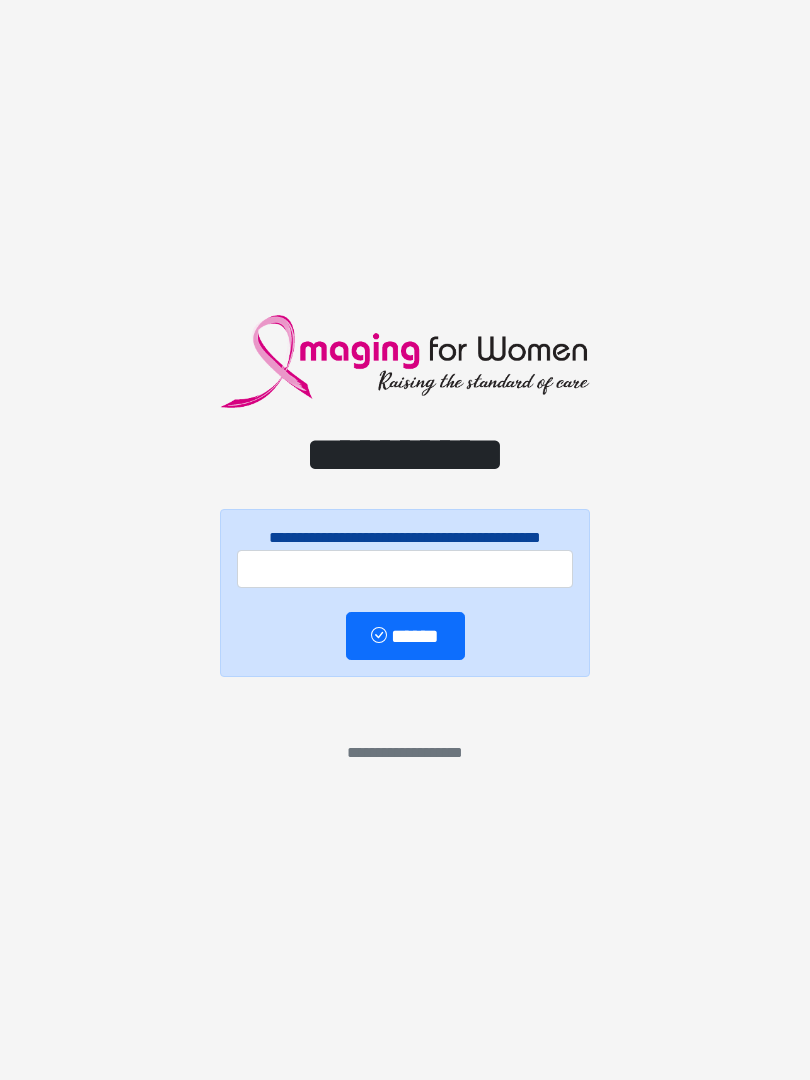 click on "**********" at bounding box center (405, 540) 